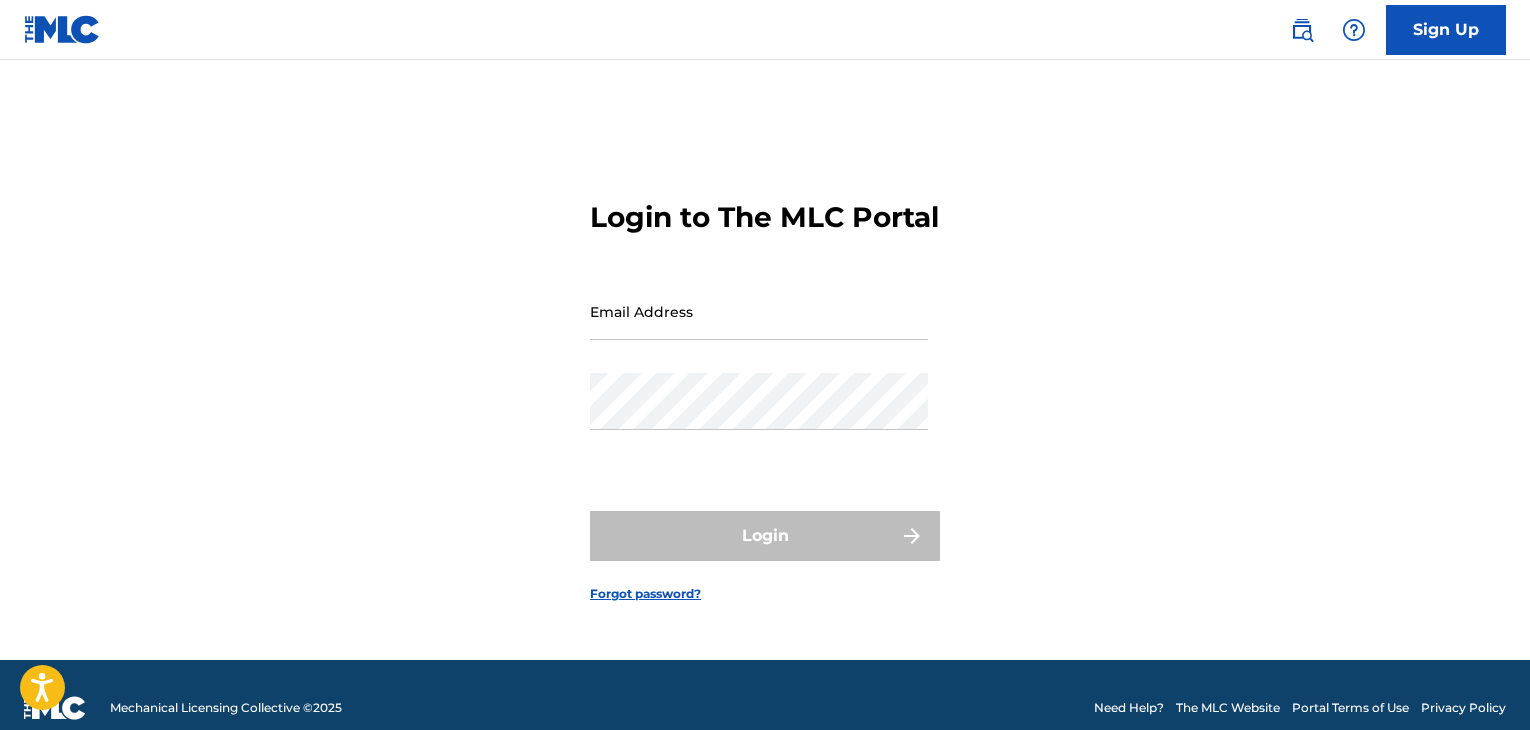scroll, scrollTop: 0, scrollLeft: 0, axis: both 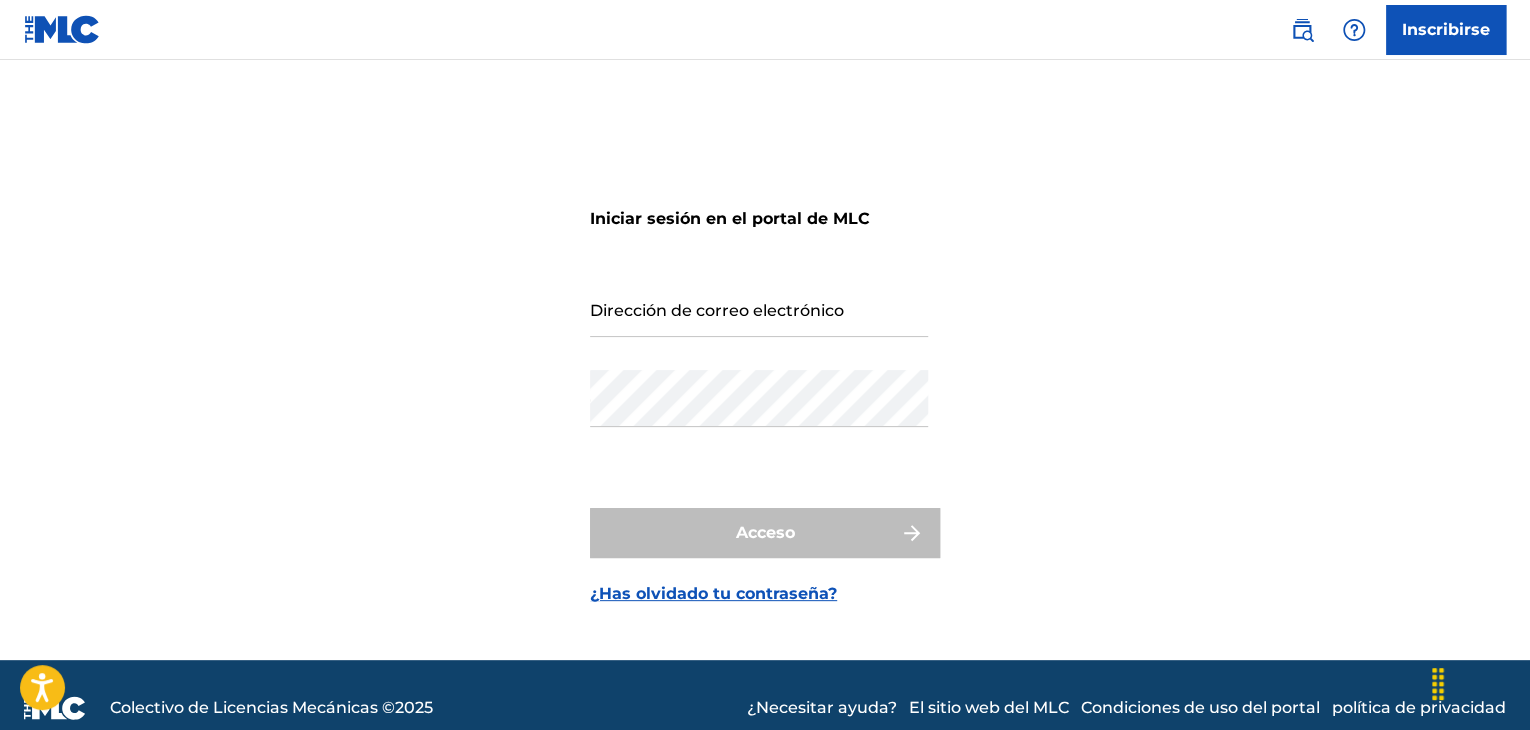 click on "Dirección de correo electrónico" at bounding box center (759, 308) 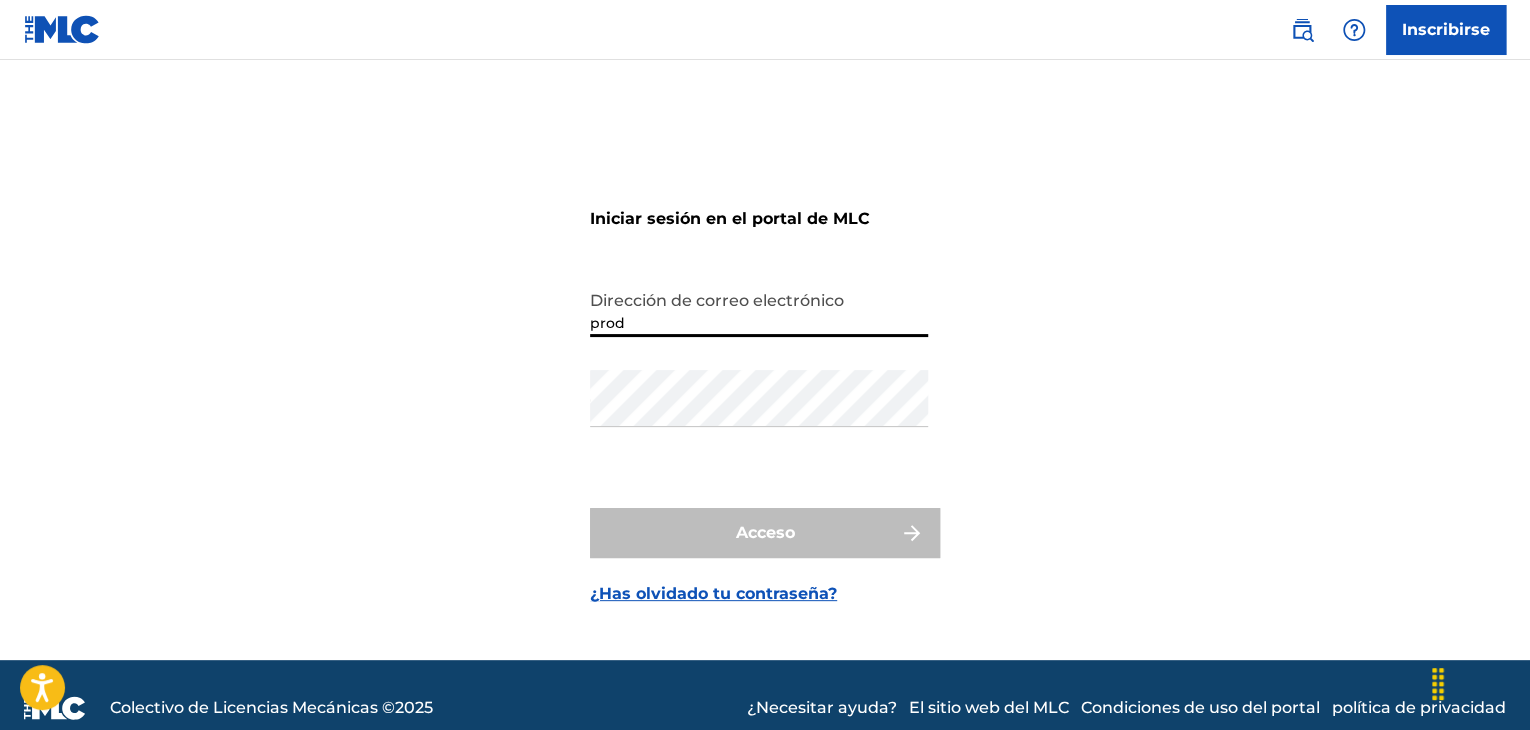 click on "prod" at bounding box center [759, 308] 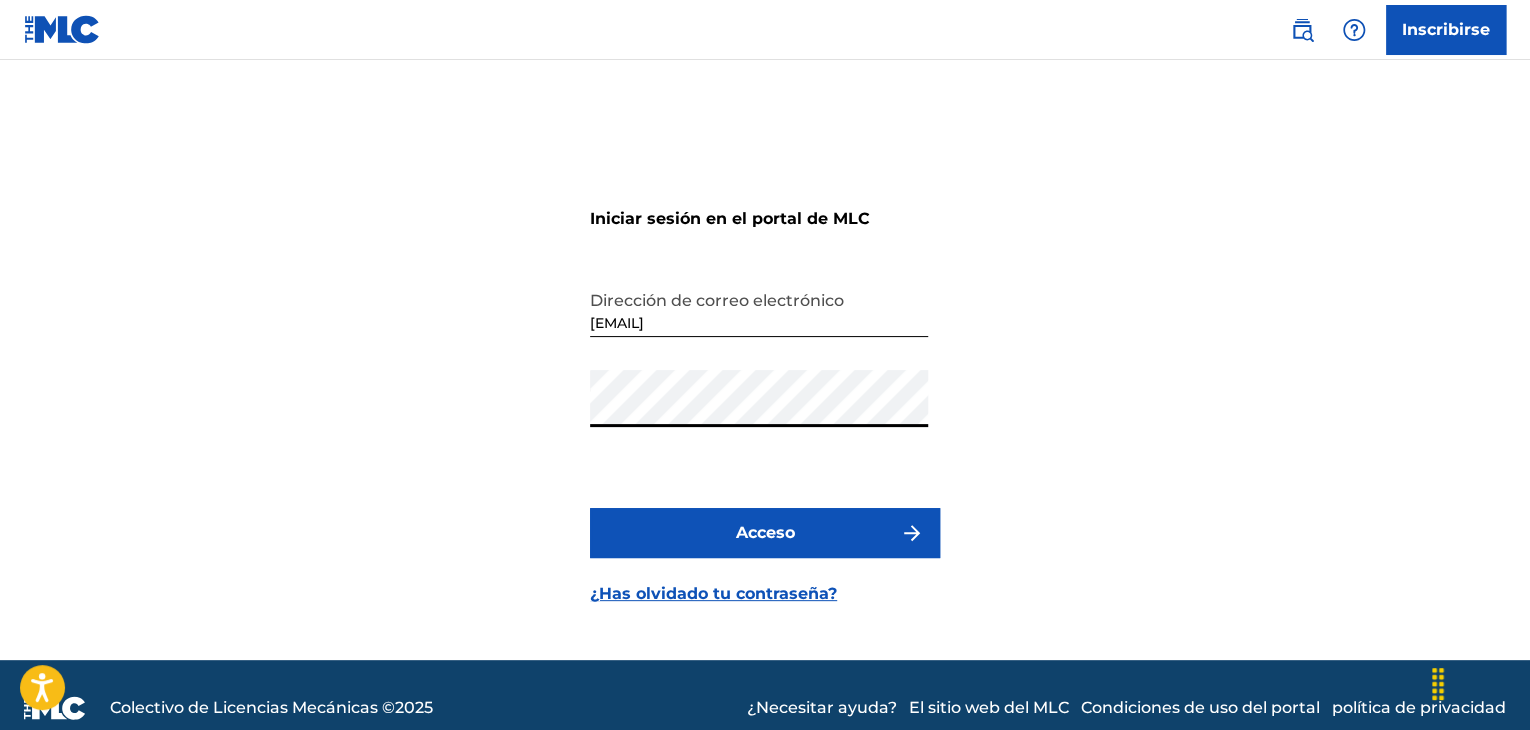 click on "Acceso" at bounding box center [765, 533] 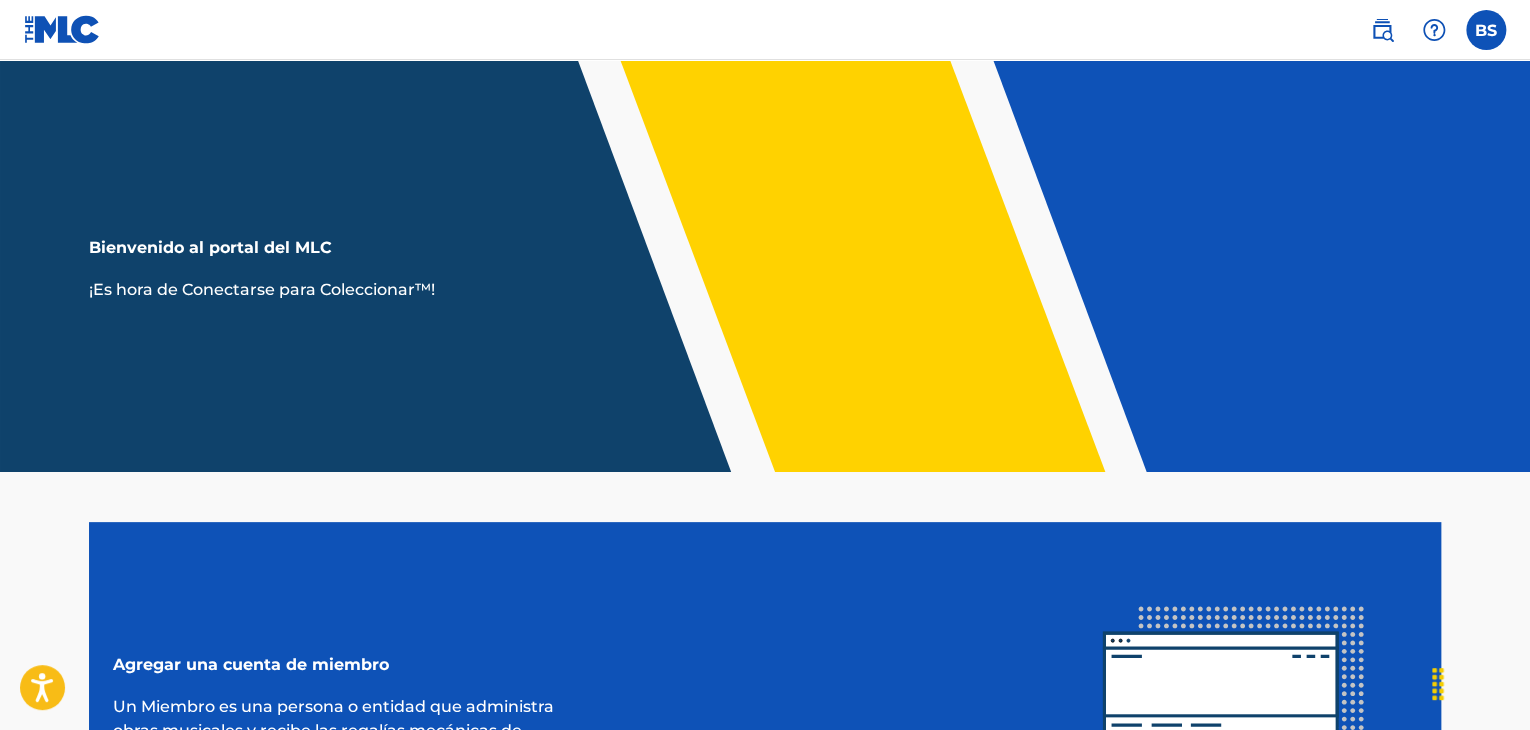 scroll, scrollTop: 0, scrollLeft: 0, axis: both 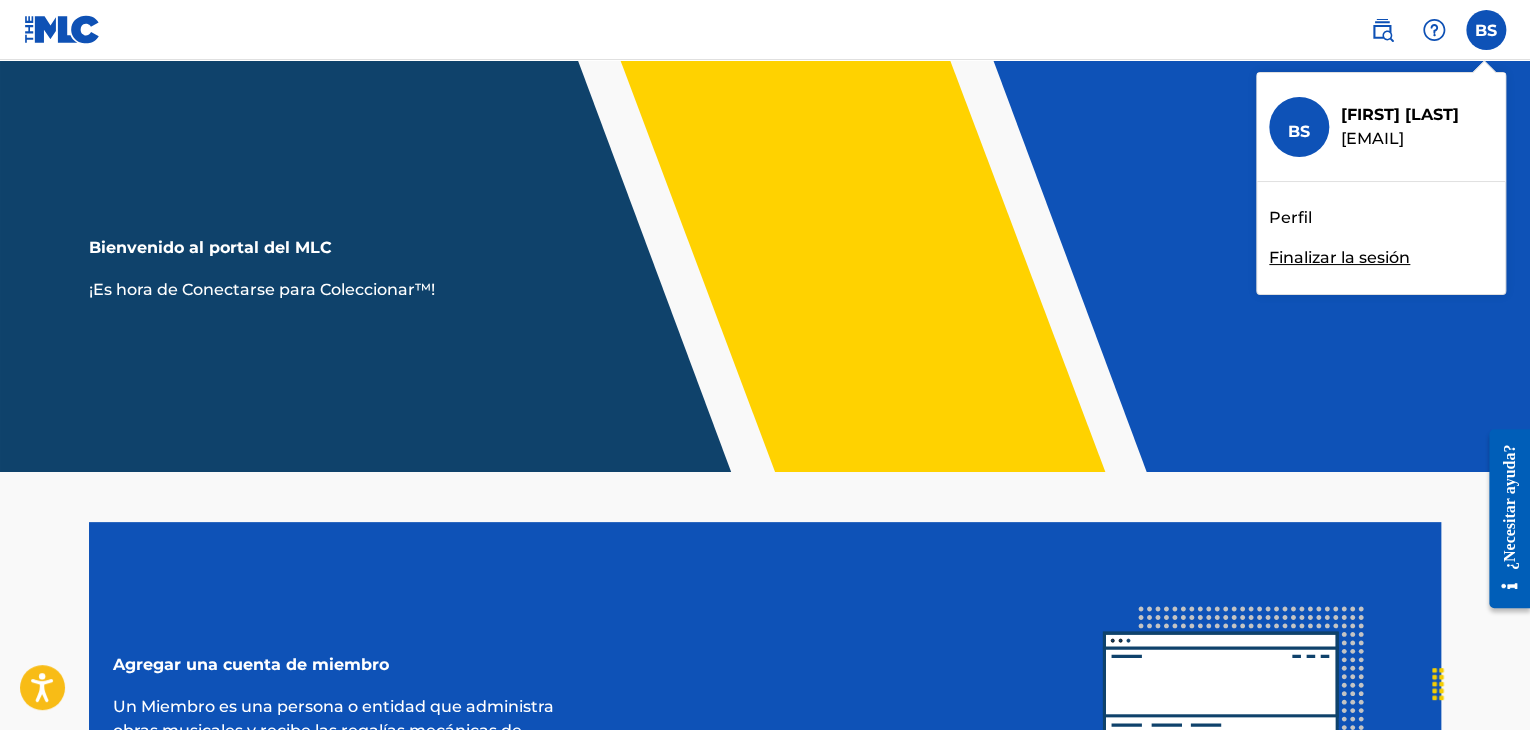 click on "Perfil" at bounding box center (1290, 217) 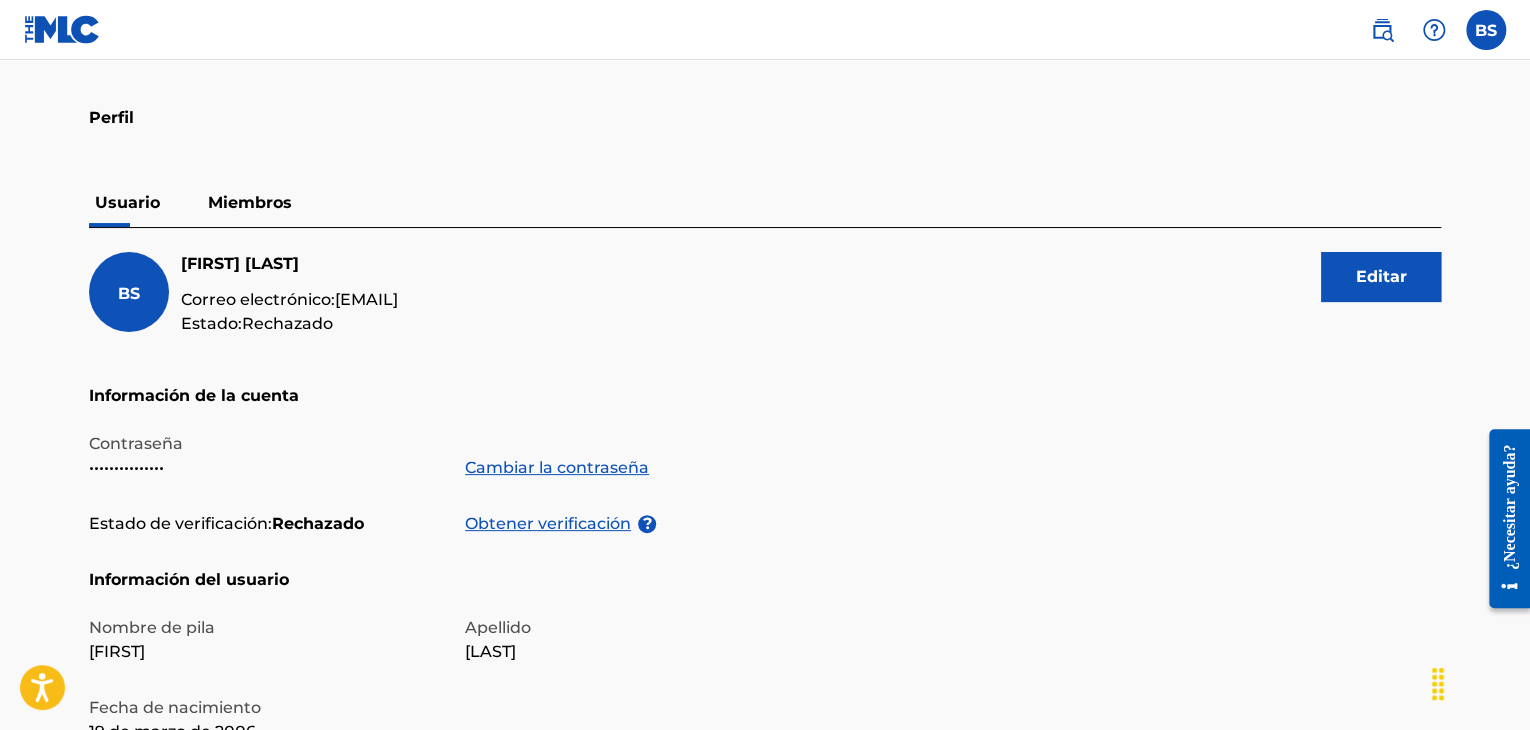 scroll, scrollTop: 100, scrollLeft: 0, axis: vertical 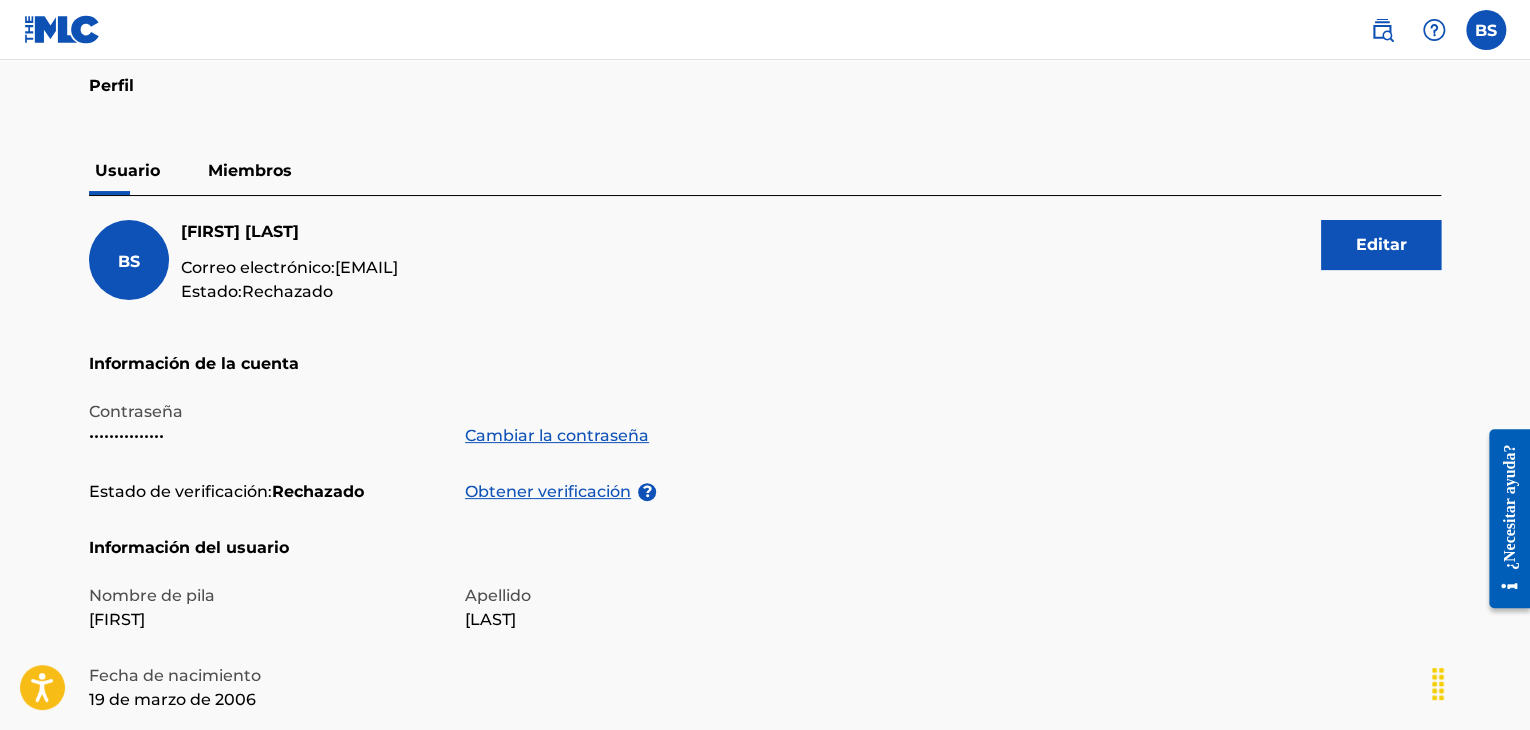 click on "Obtener verificación" at bounding box center [548, 491] 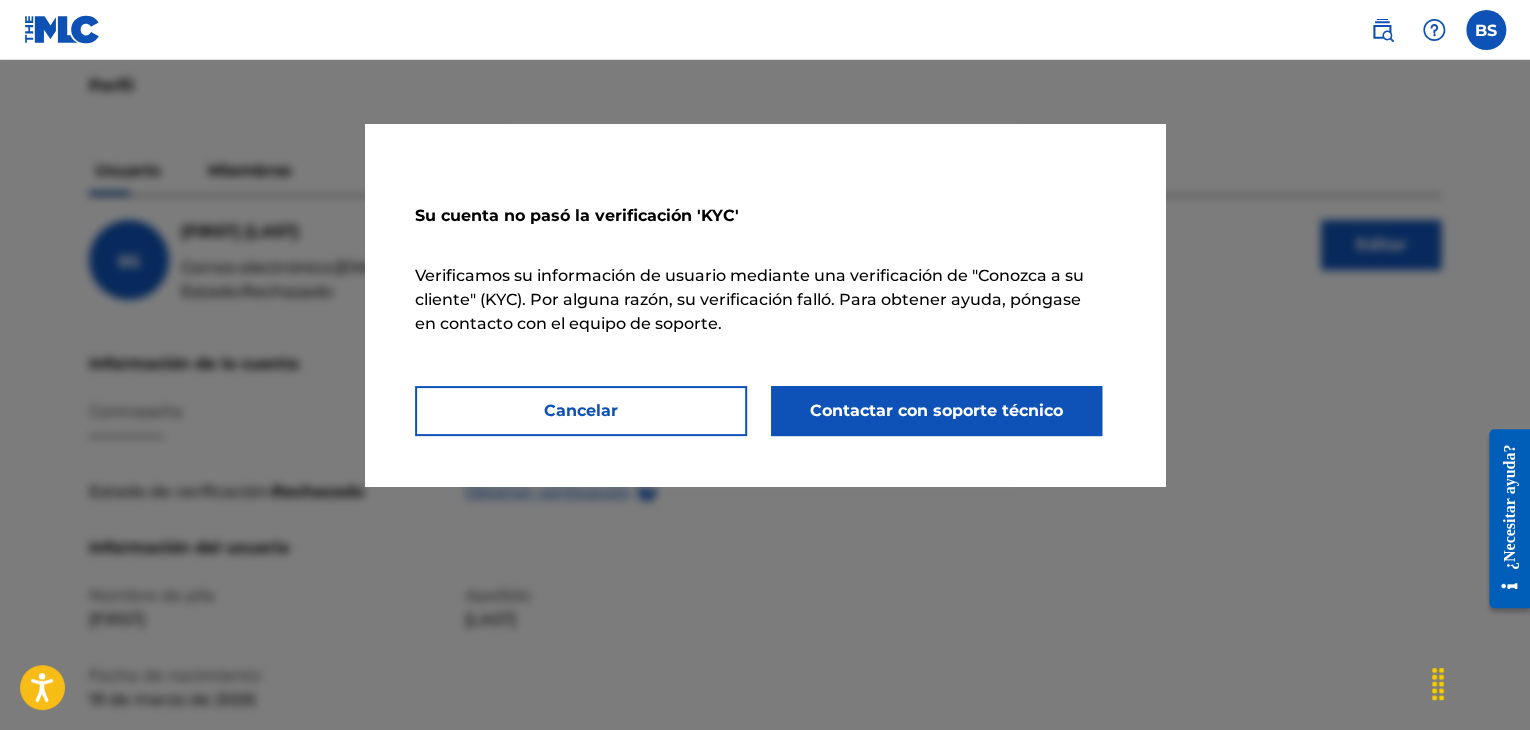 click on "Contactar con soporte técnico" at bounding box center [936, 410] 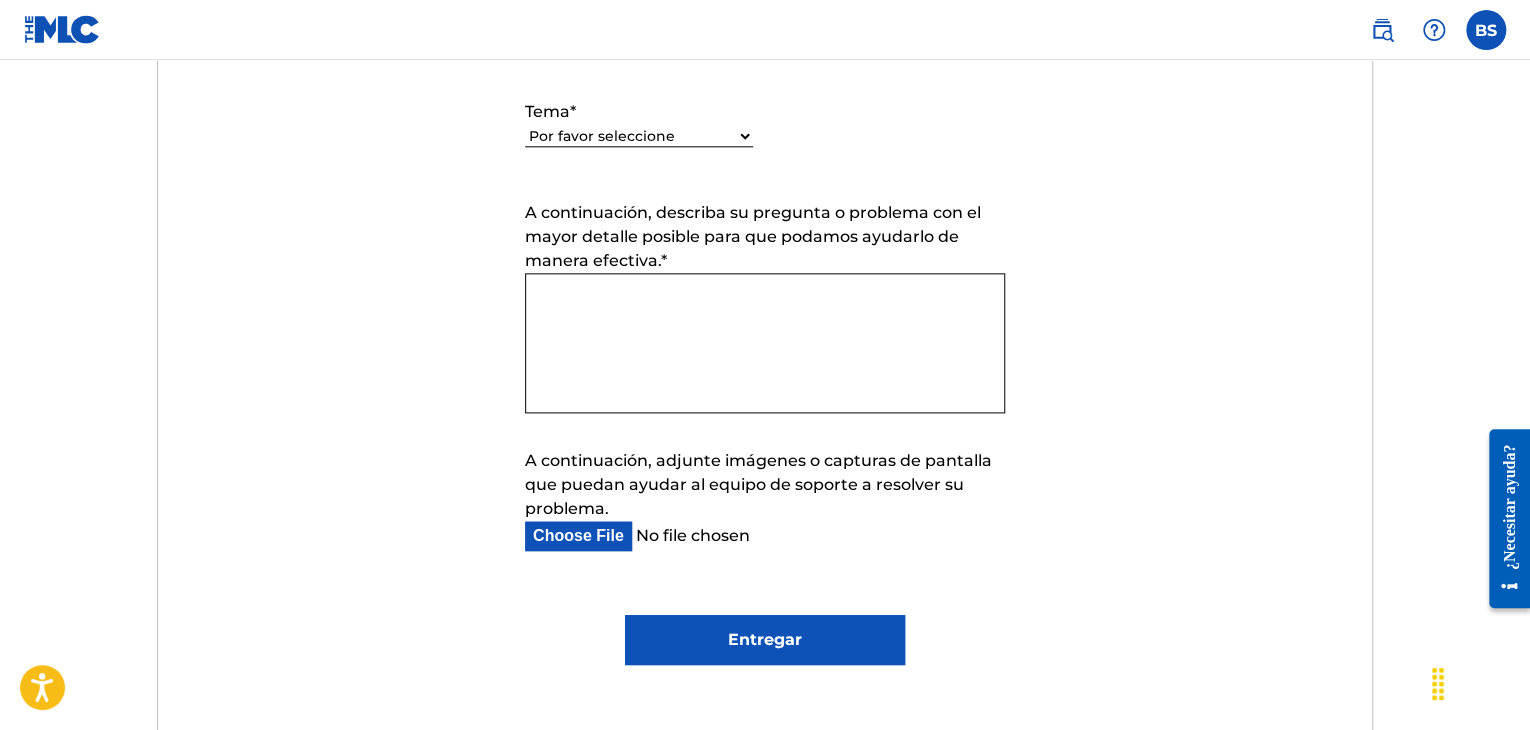 scroll, scrollTop: 1000, scrollLeft: 0, axis: vertical 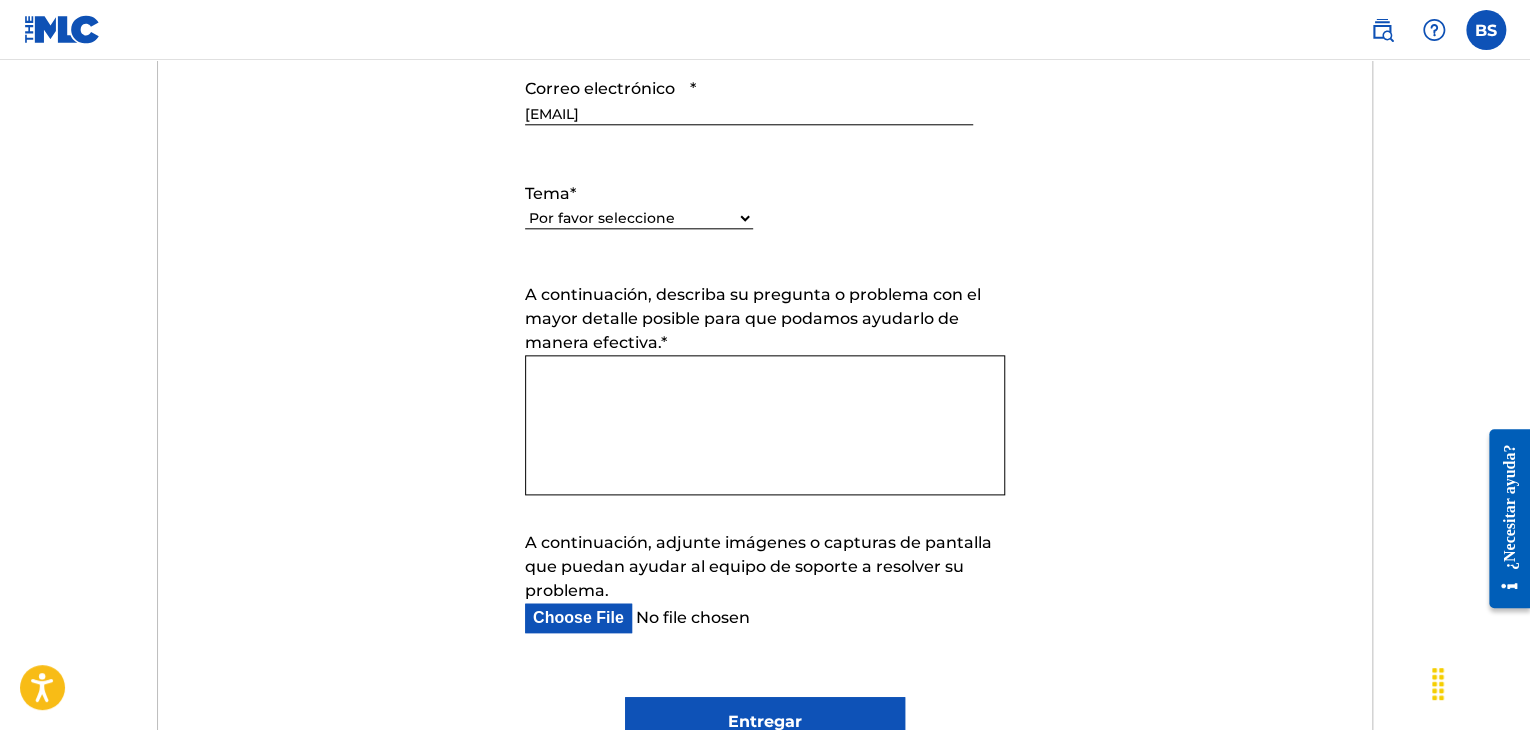 click on "A continuación, describa su pregunta o problema con el mayor detalle posible para que podamos ayudarlo de manera efectiva.  *" at bounding box center [765, 425] 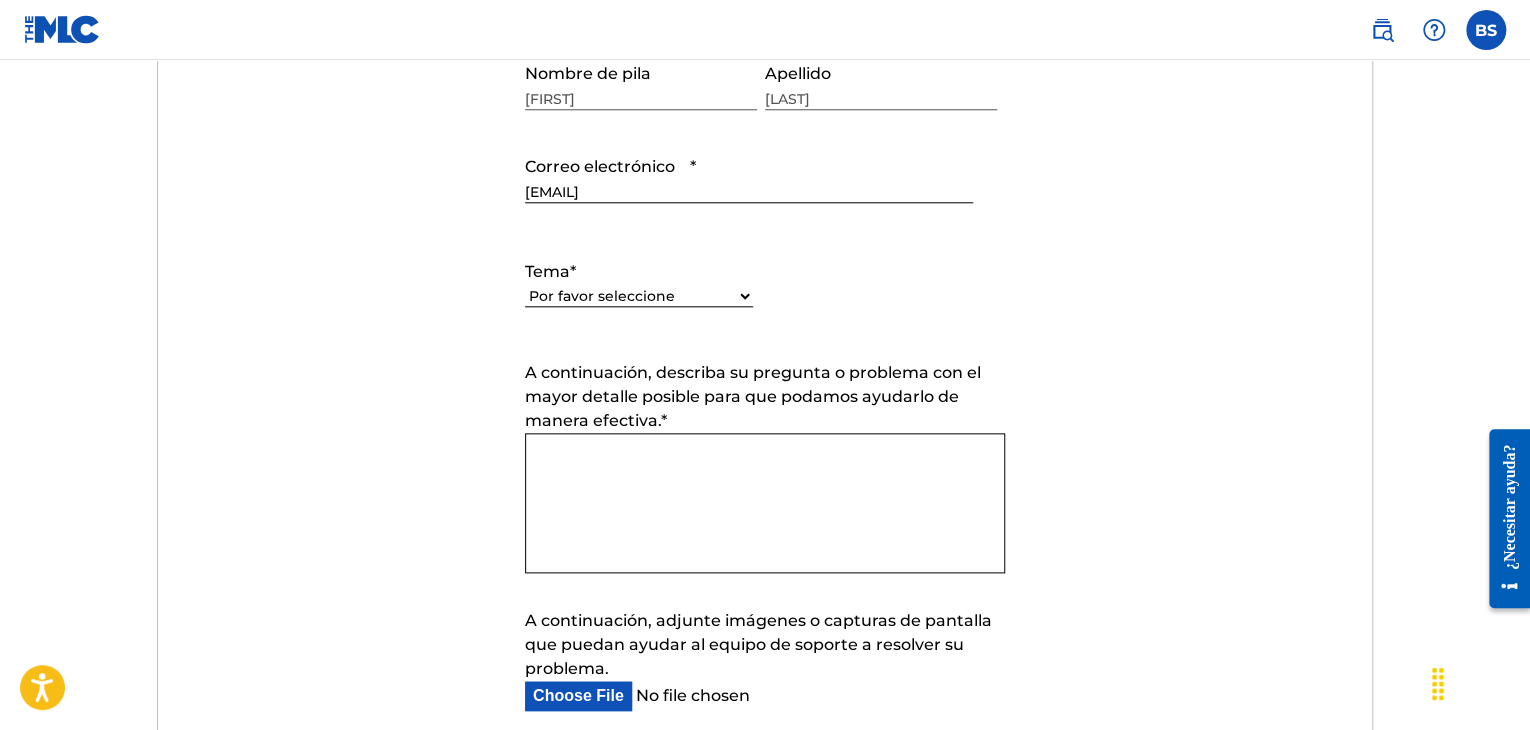 scroll, scrollTop: 900, scrollLeft: 0, axis: vertical 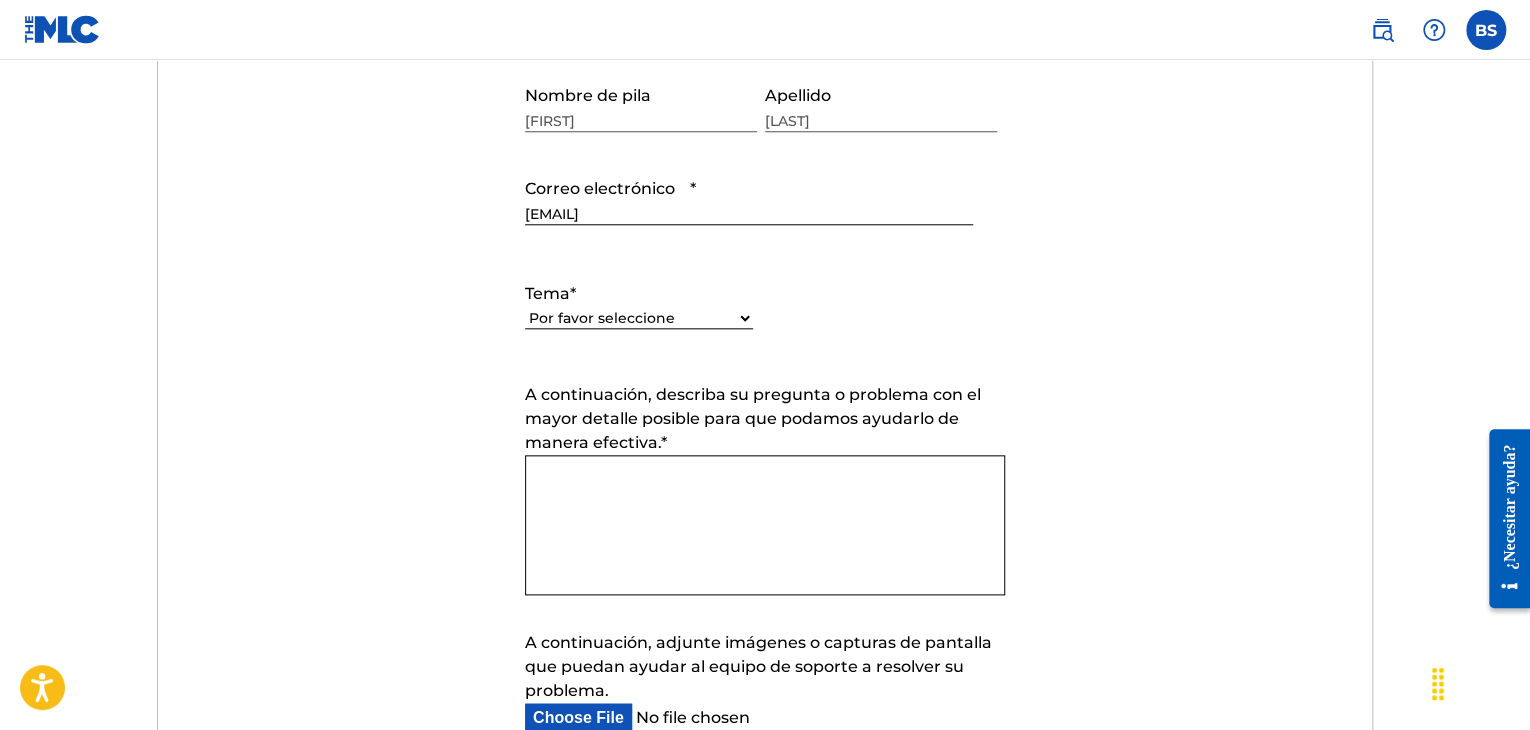 click on "Por favor seleccione Necesito ayuda con mi cuenta Necesito ayuda para gestionar mi catálogo Necesito ayuda con la Búsqueda Pública Necesito ayuda con información sobre El MLC Necesito ayuda con el pago Necesito ayuda con DQI" at bounding box center [639, 328] 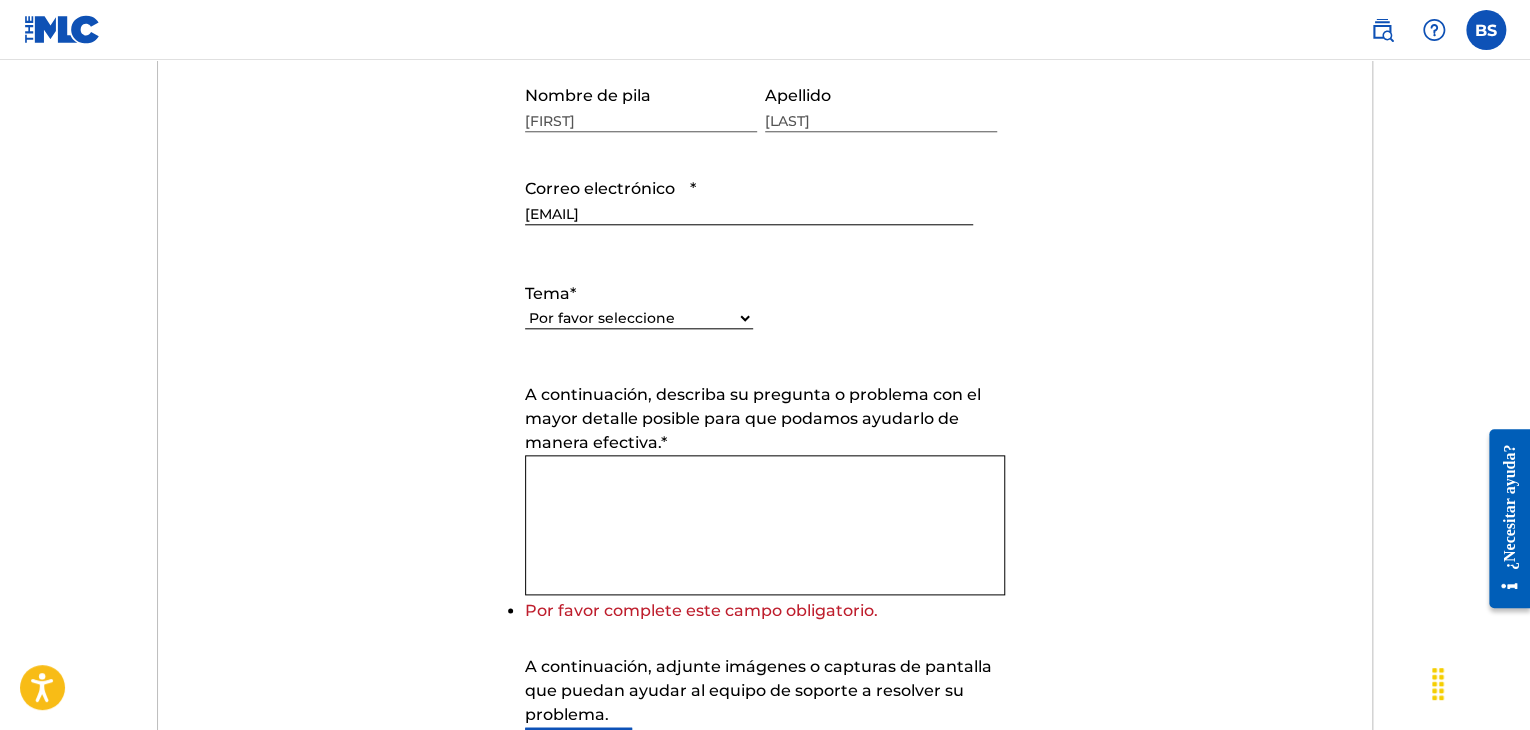click on "Por favor seleccione Necesito ayuda con mi cuenta Necesito ayuda para gestionar mi catálogo Necesito ayuda con la Búsqueda Pública Necesito ayuda con información sobre El MLC Necesito ayuda con el pago Necesito ayuda con DQI" at bounding box center [639, 318] 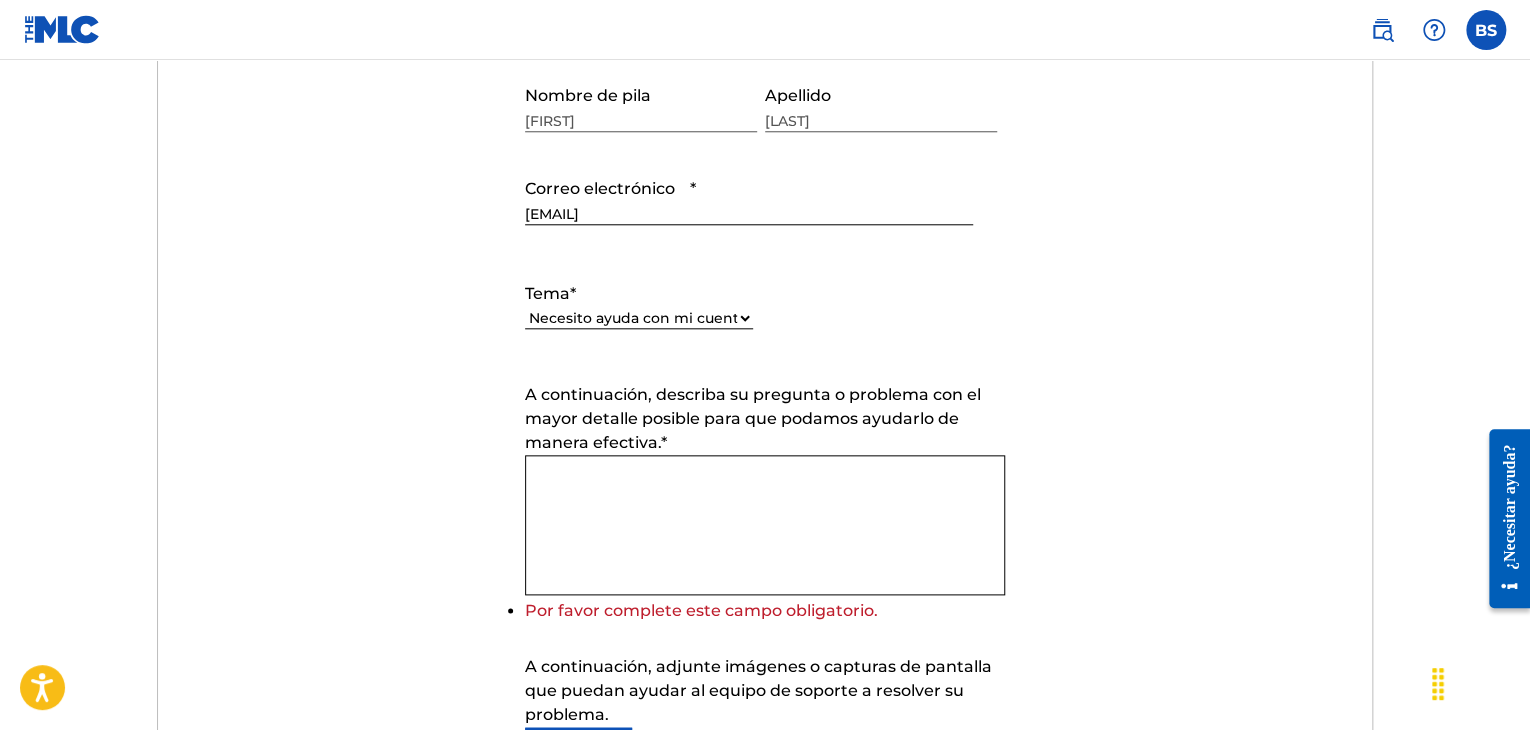 click on "Por favor seleccione Necesito ayuda con mi cuenta Necesito ayuda para gestionar mi catálogo Necesito ayuda con la Búsqueda Pública Necesito ayuda con información sobre El MLC Necesito ayuda con el pago Necesito ayuda con DQI" at bounding box center (639, 318) 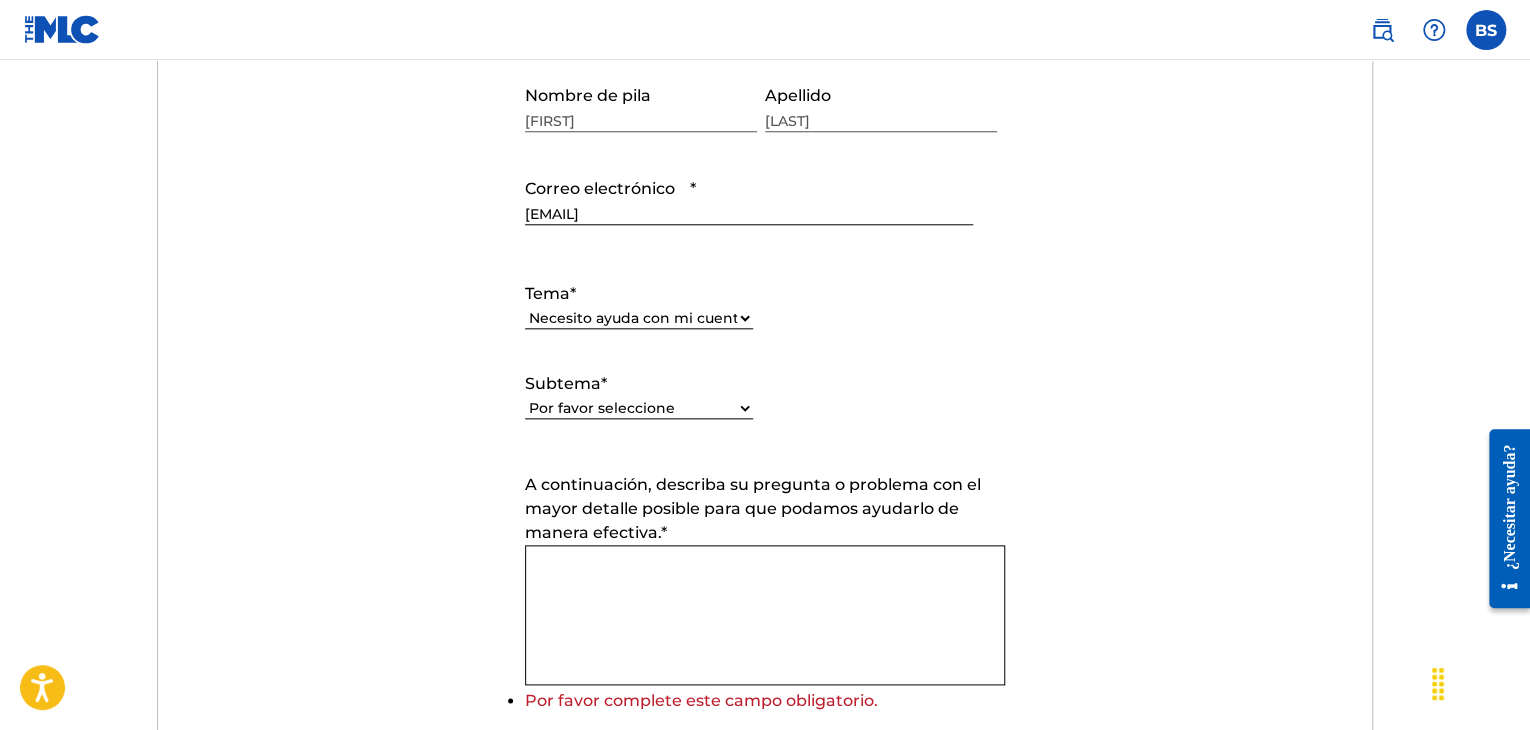 click on "Por favor seleccione Necesito ayuda con mi cuenta de usuario No puedo iniciar sesión en mi cuenta de usuario No fui verificado como usuario Necesito ayuda con mi cuenta de miembro" at bounding box center (639, 408) 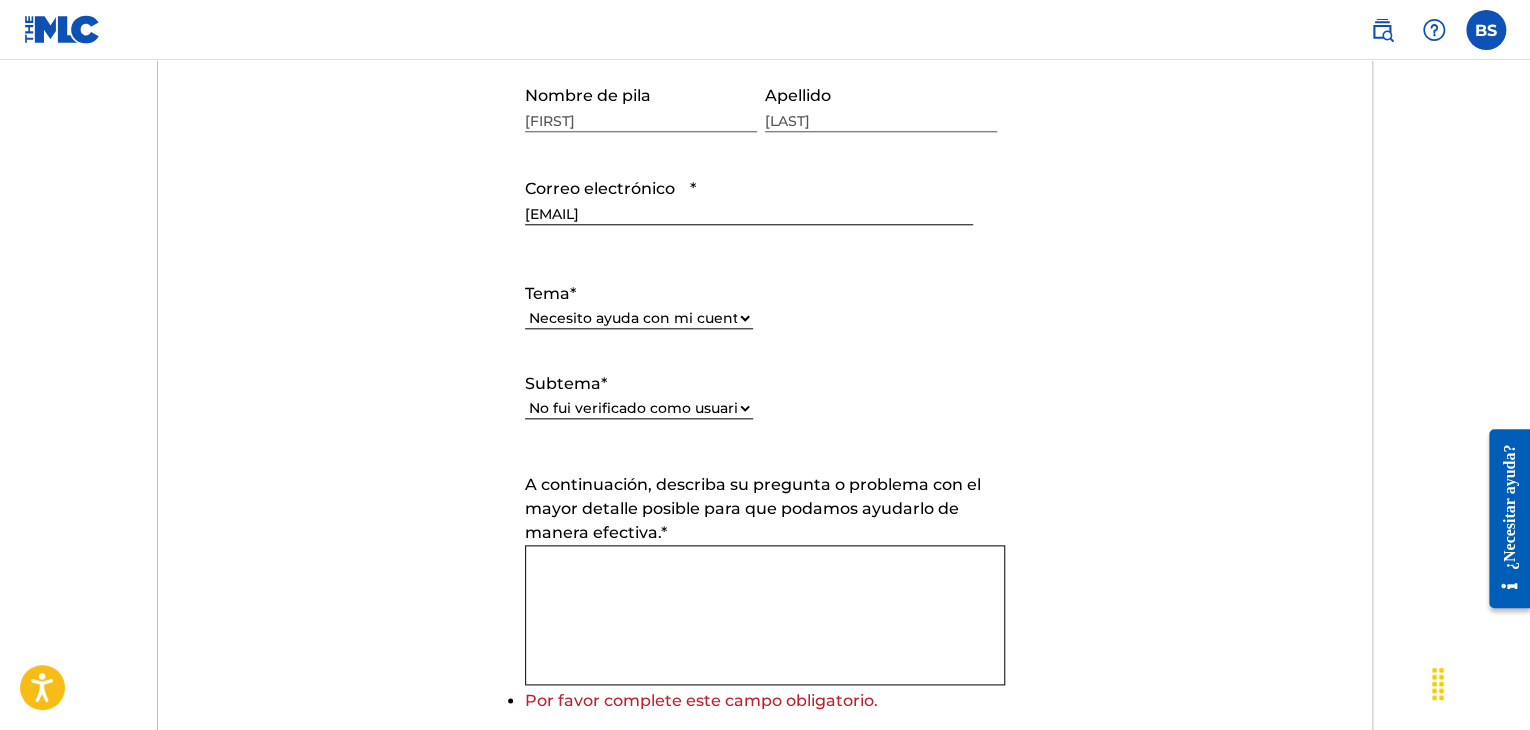 click on "Por favor seleccione Necesito ayuda con mi cuenta de usuario No puedo iniciar sesión en mi cuenta de usuario No fui verificado como usuario Necesito ayuda con mi cuenta de miembro" at bounding box center [639, 408] 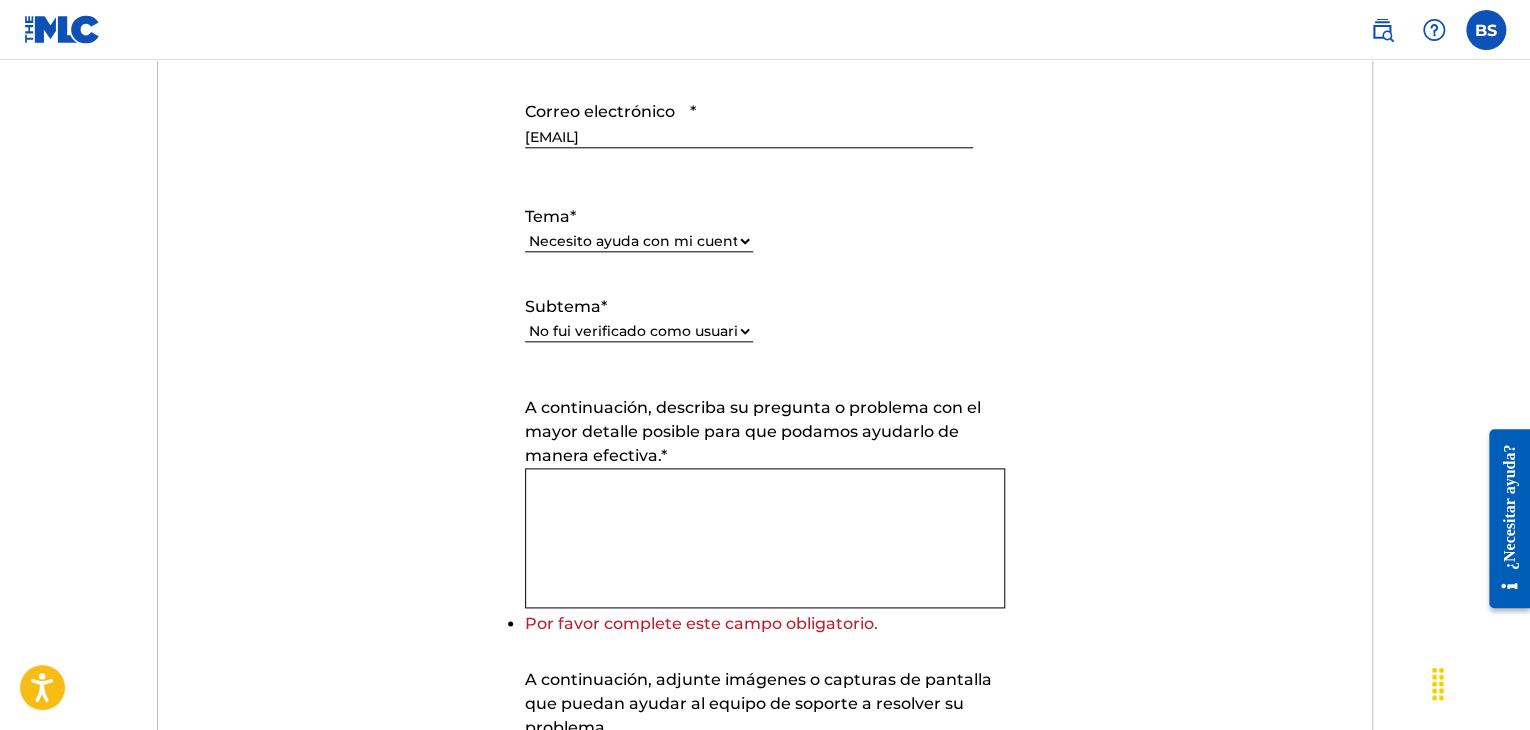 scroll, scrollTop: 1100, scrollLeft: 0, axis: vertical 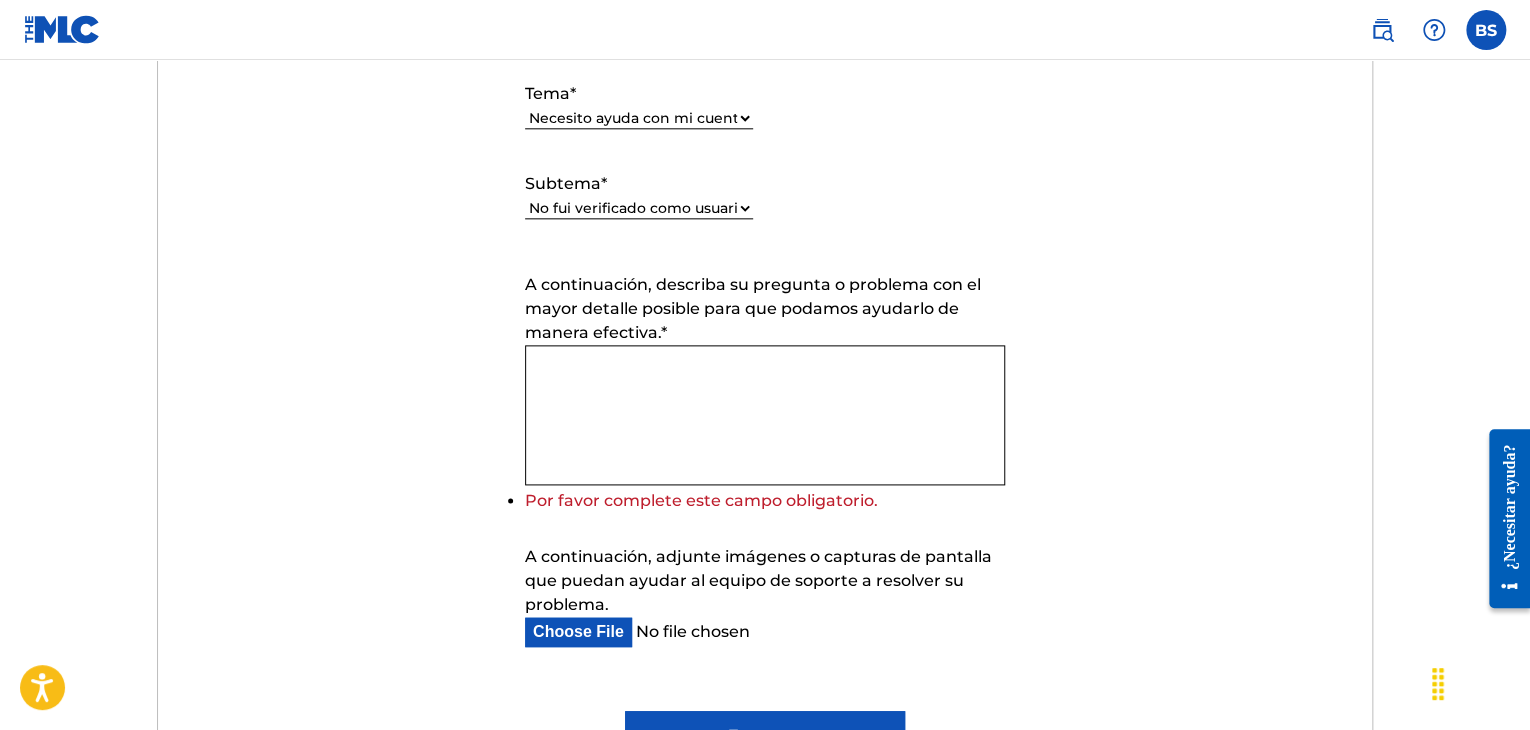 click on "A continuación, describa su pregunta o problema con el mayor detalle posible para que podamos ayudarlo de manera efectiva.  *" at bounding box center [765, 415] 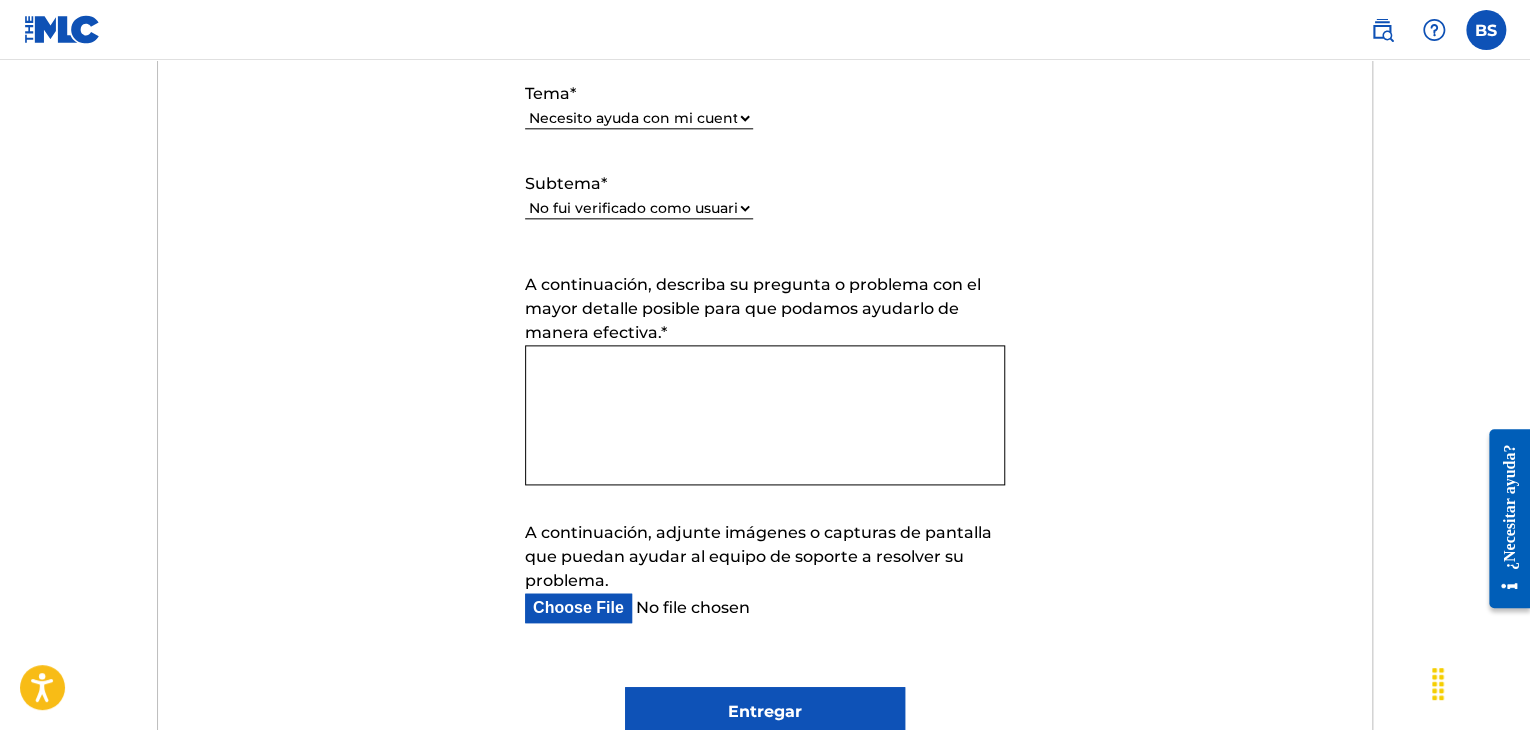 click on "A continuación, adjunte imágenes o capturas de pantalla que puedan ayudar al equipo de soporte a resolver su problema." at bounding box center (765, 572) 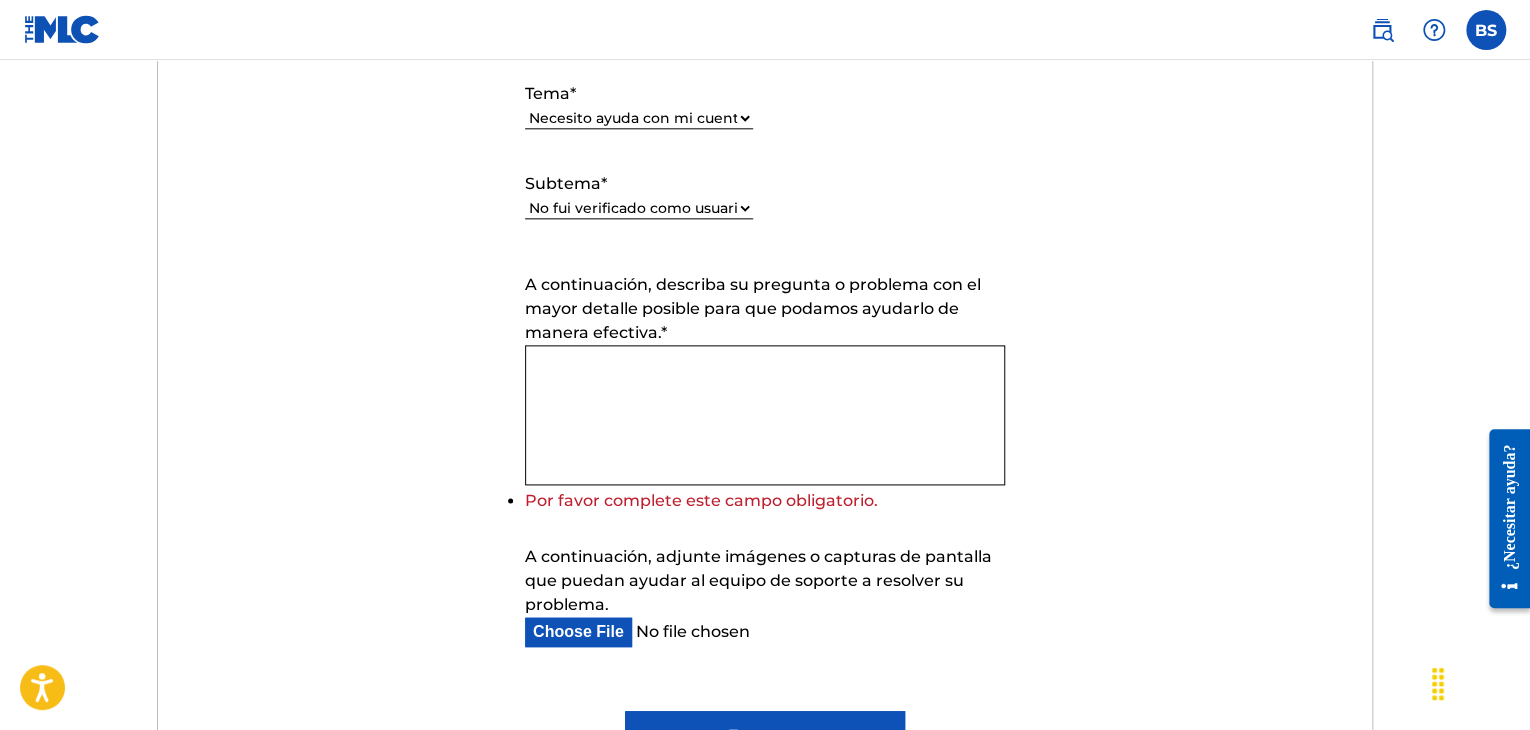 click on "A continuación, adjunte imágenes o capturas de pantalla que puedan ayudar al equipo de soporte a resolver su problema." at bounding box center [749, 632] 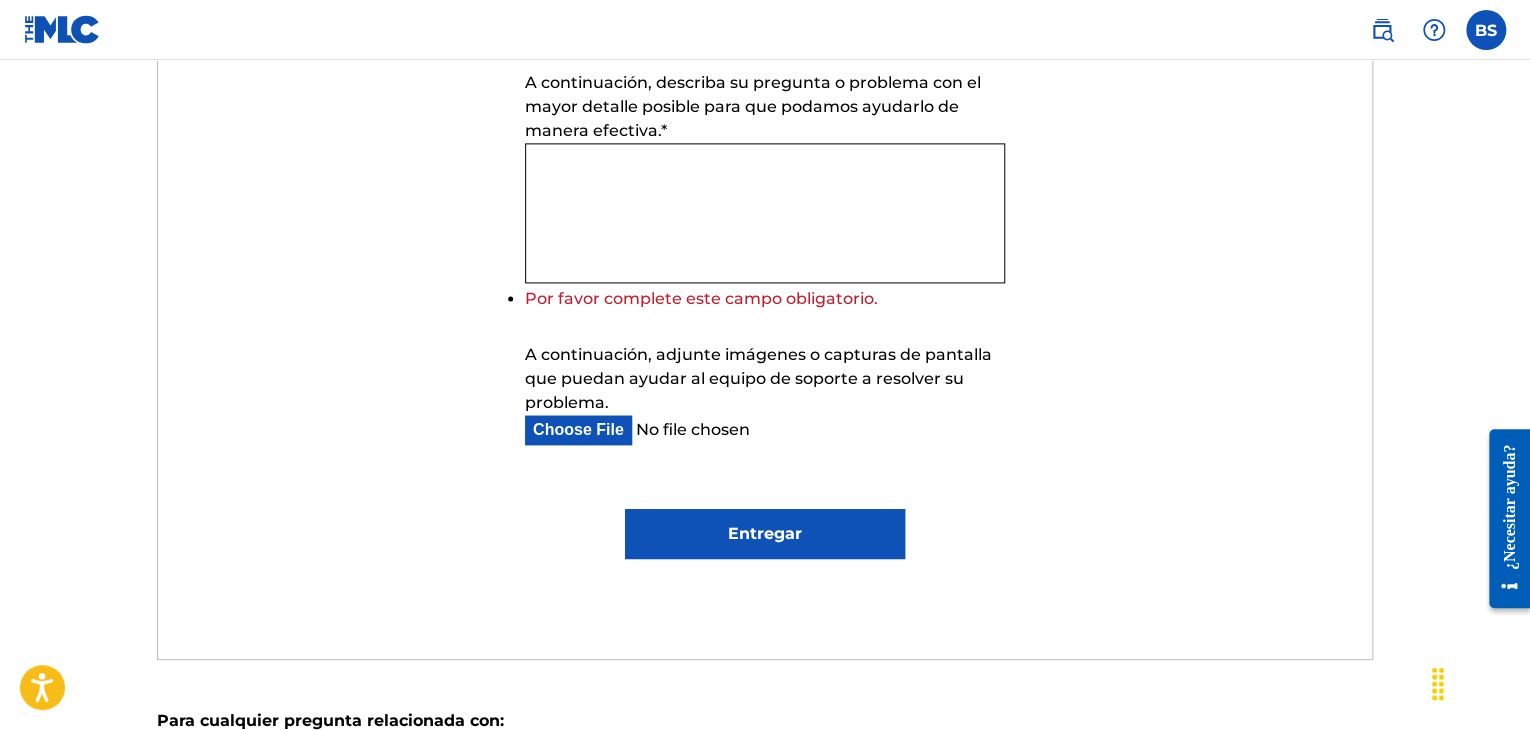 scroll, scrollTop: 1200, scrollLeft: 0, axis: vertical 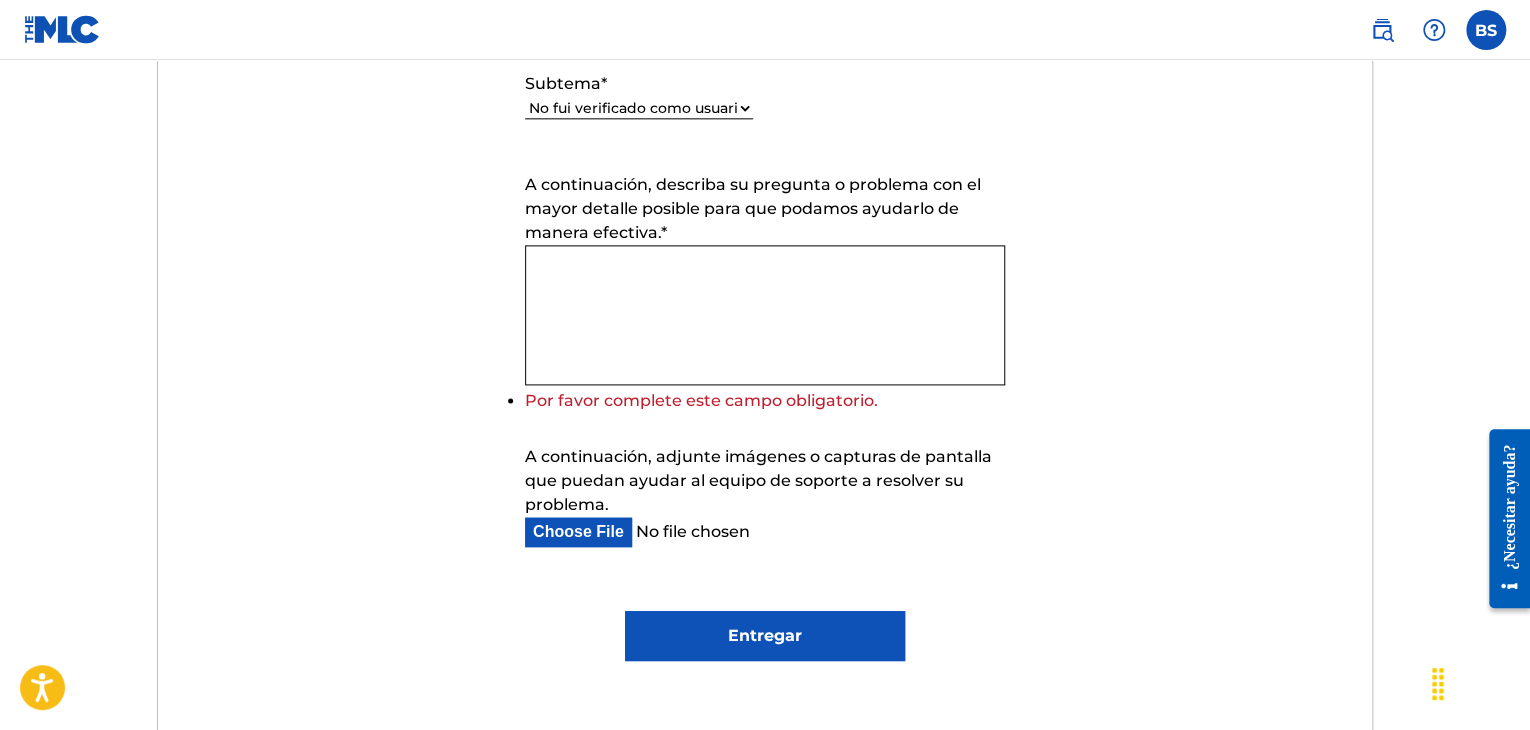 click on "A continuación, describa su pregunta o problema con el mayor detalle posible para que podamos ayudarlo de manera efectiva.  *" at bounding box center (765, 315) 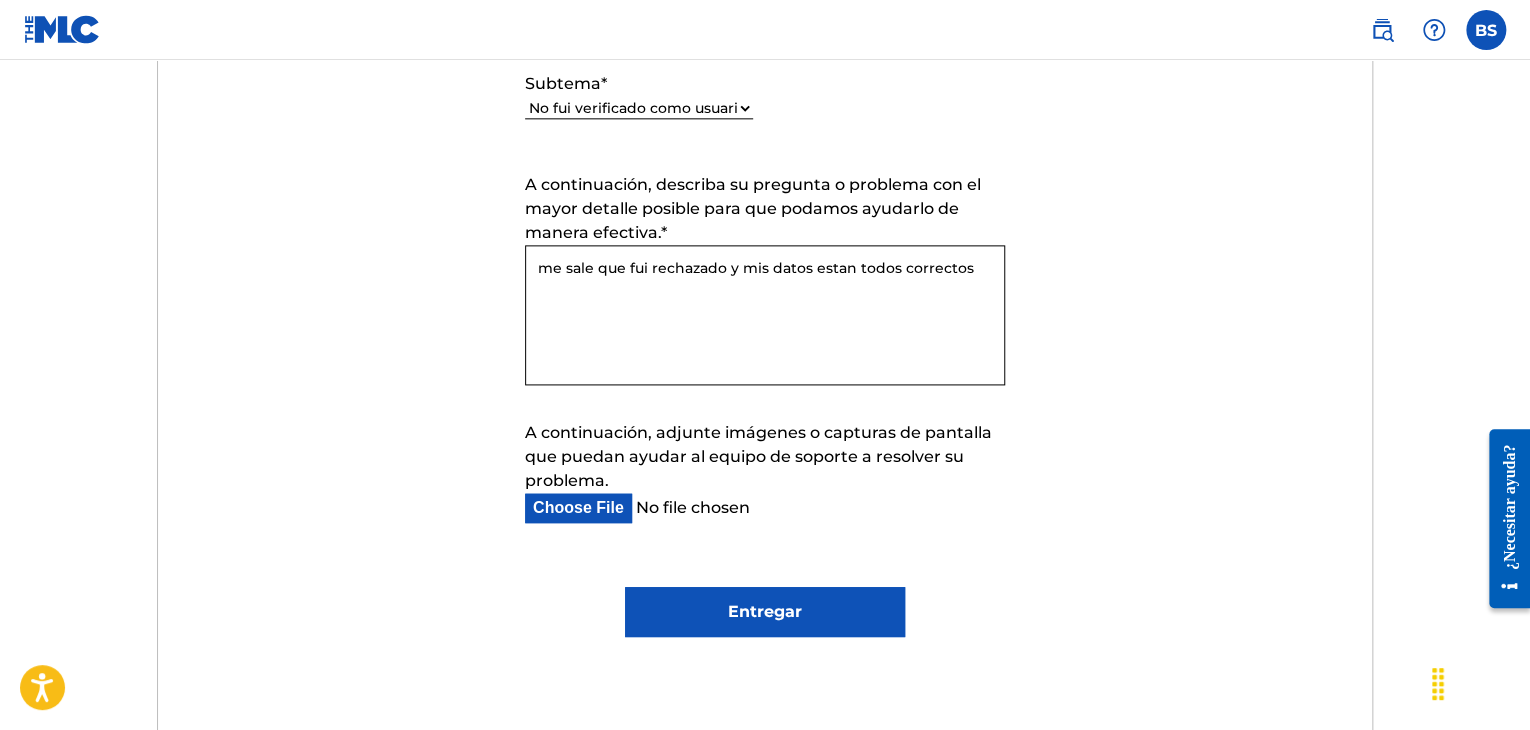 type on "me sale que fui rechazado y mis datos estan todos correctos" 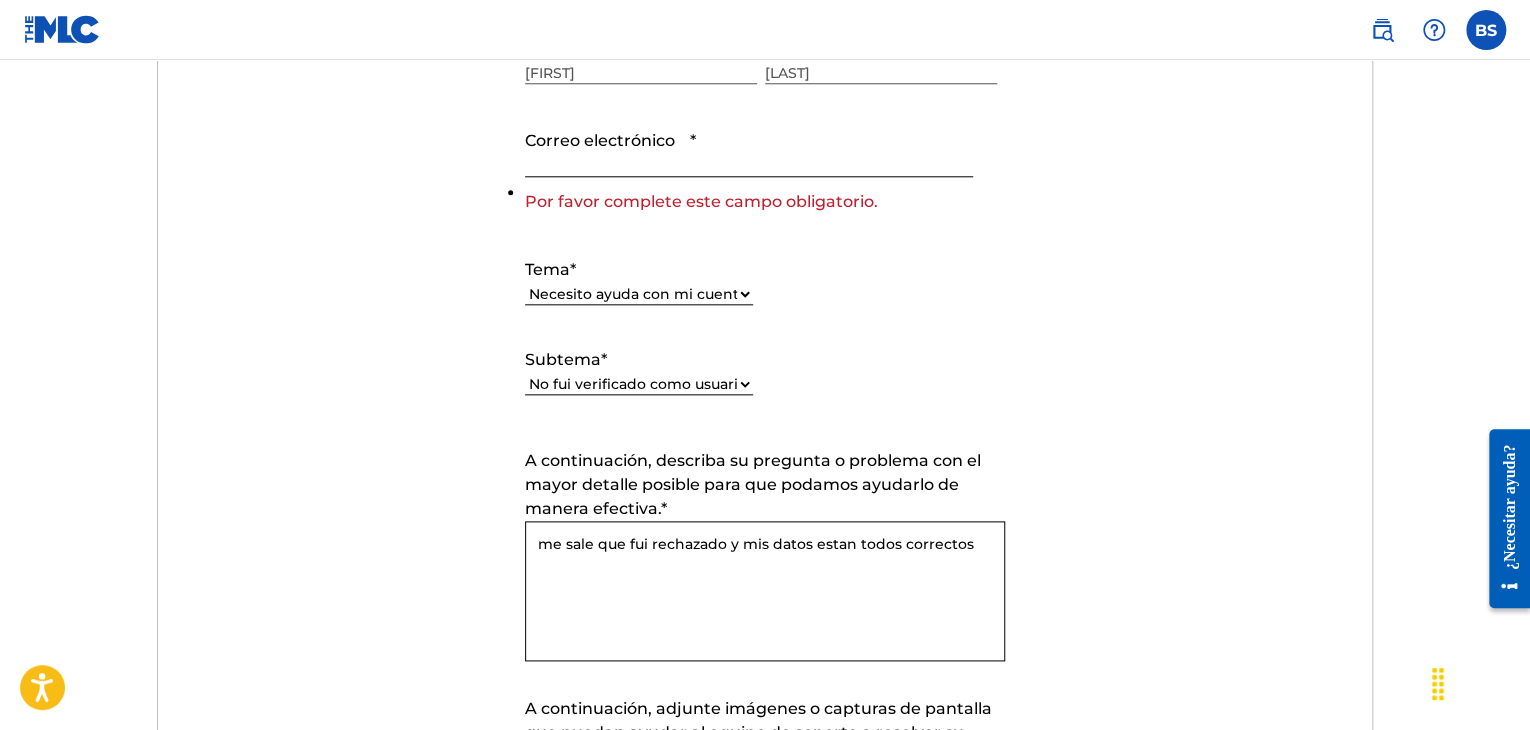 scroll, scrollTop: 824, scrollLeft: 0, axis: vertical 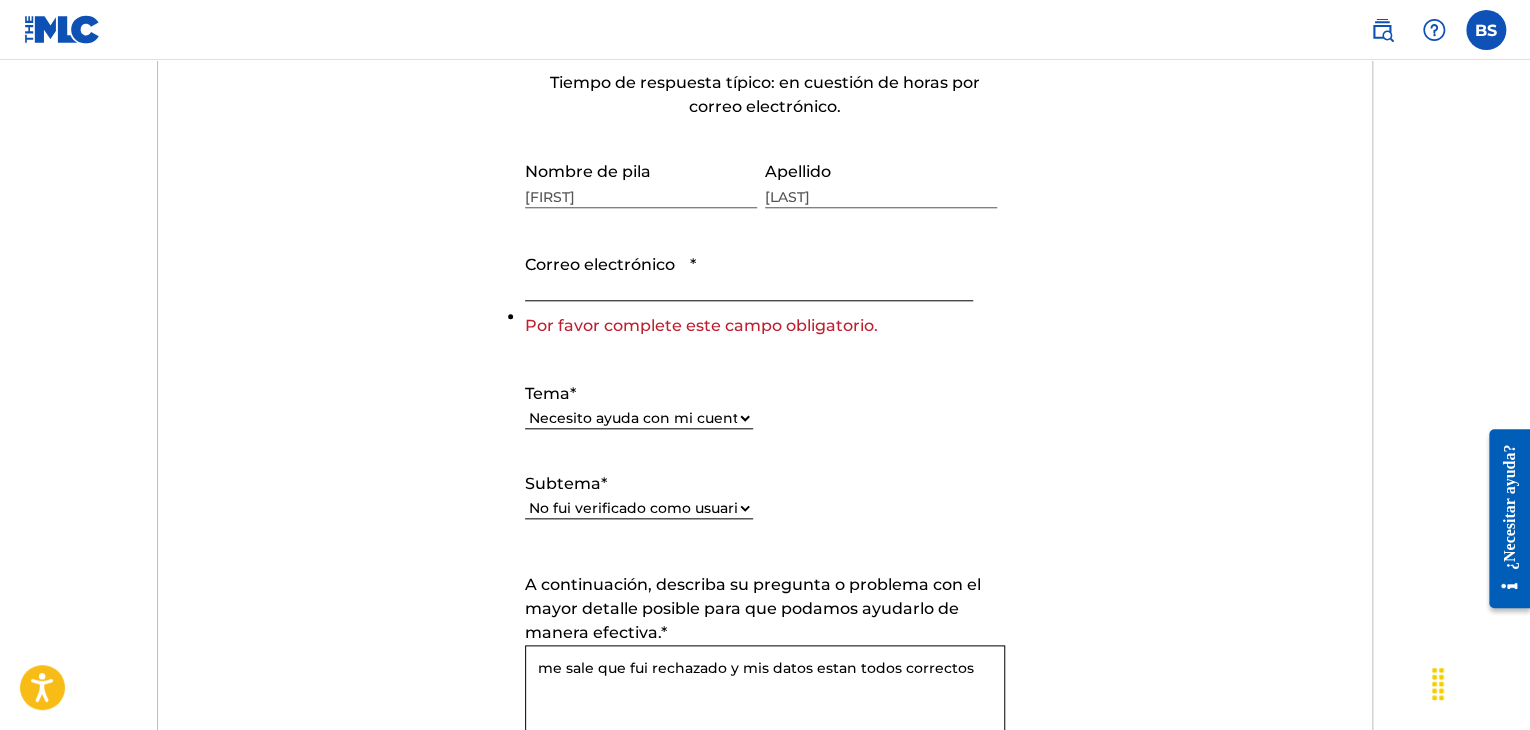 click on "Correo electrónico *" at bounding box center [749, 272] 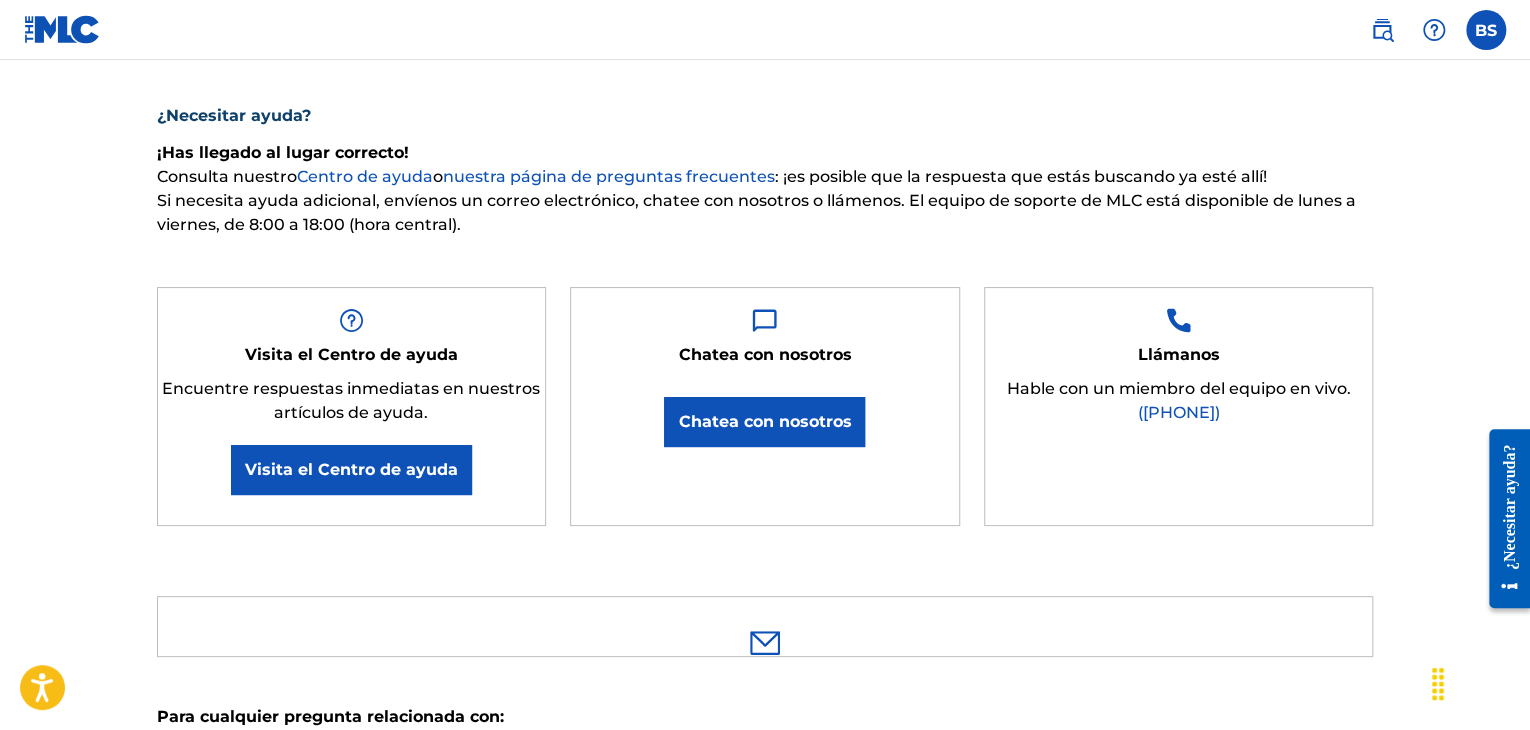 scroll, scrollTop: 300, scrollLeft: 0, axis: vertical 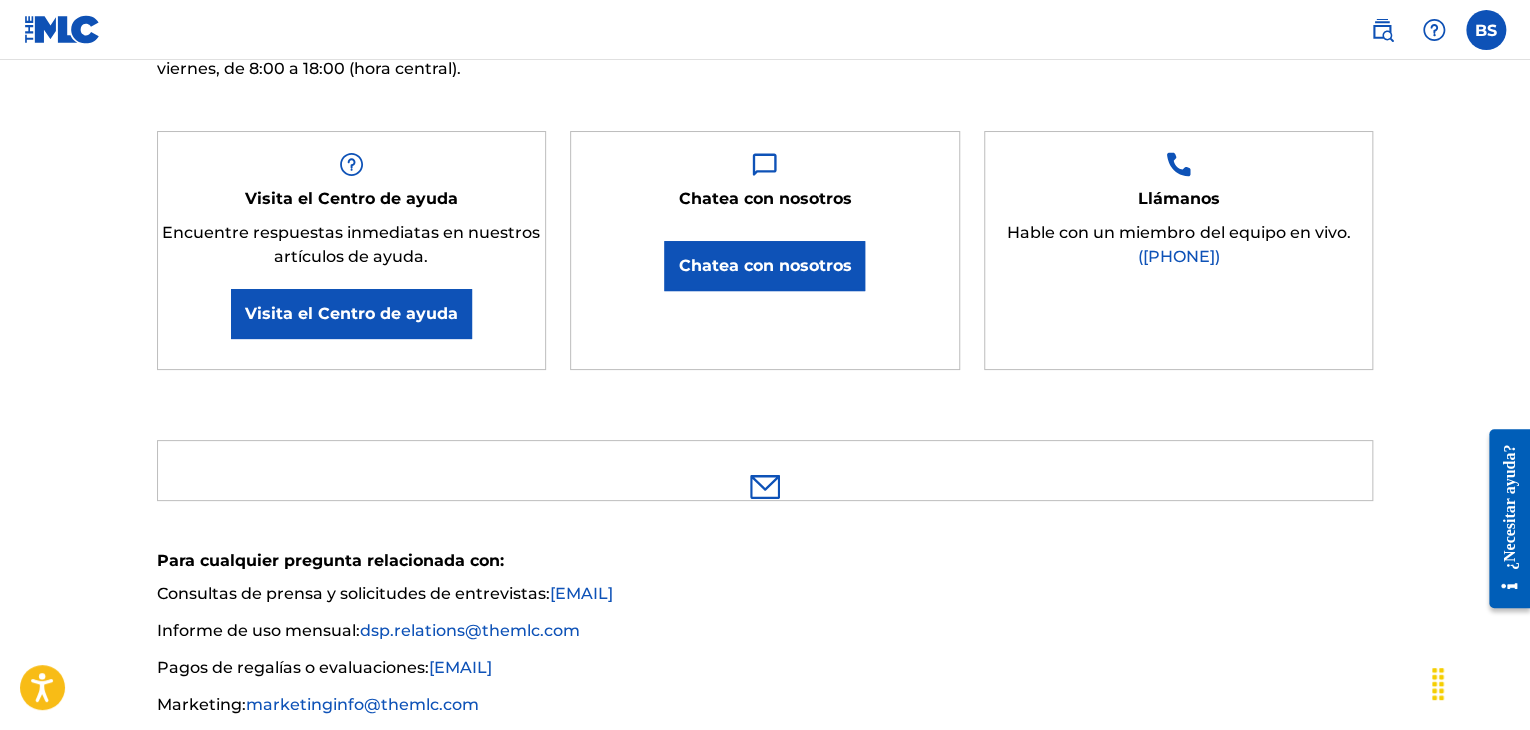 click on "Chatea con nosotros" at bounding box center (764, 265) 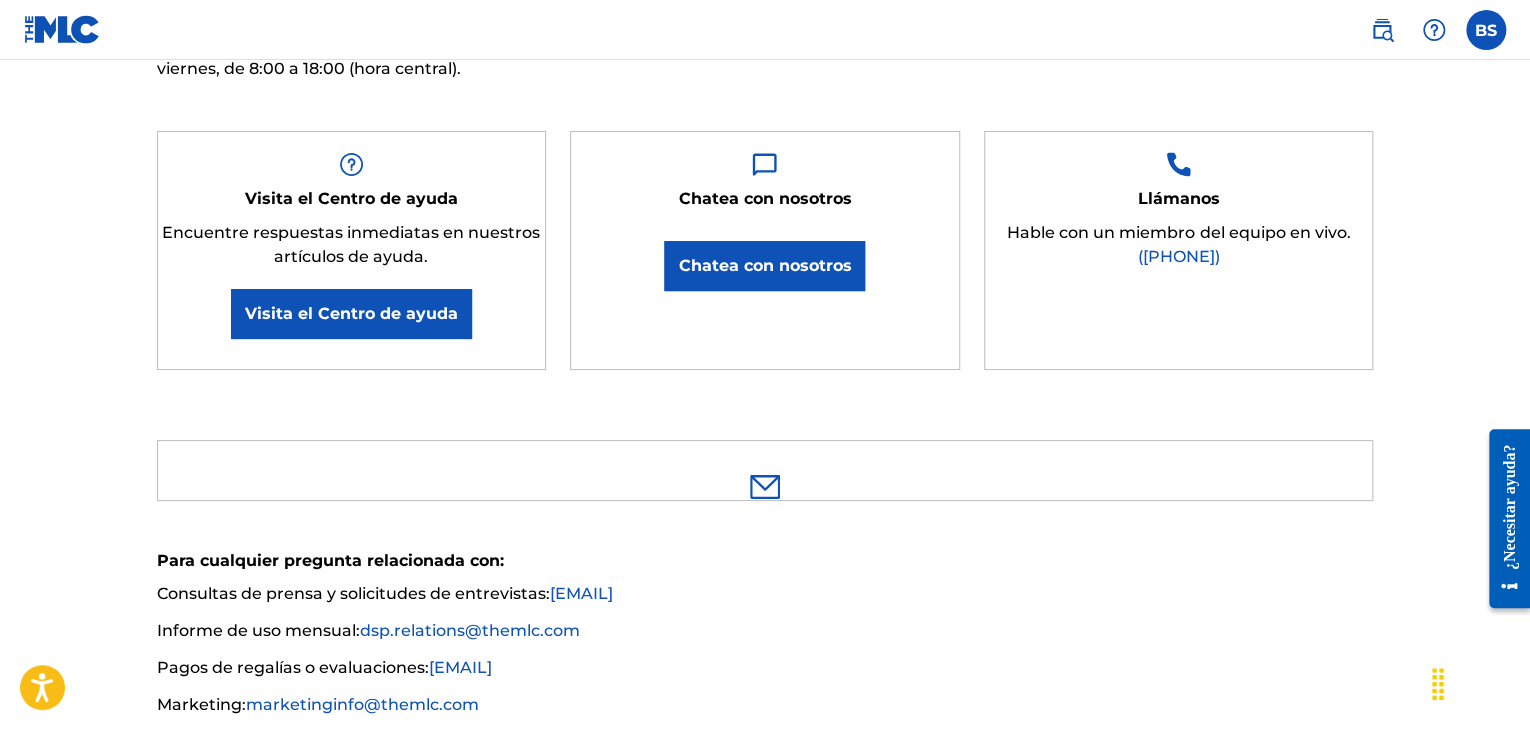 click on "BS BS [FIRST]    [LAST] [EMAIL] Perfil Finalizar la sesión" at bounding box center (765, 30) 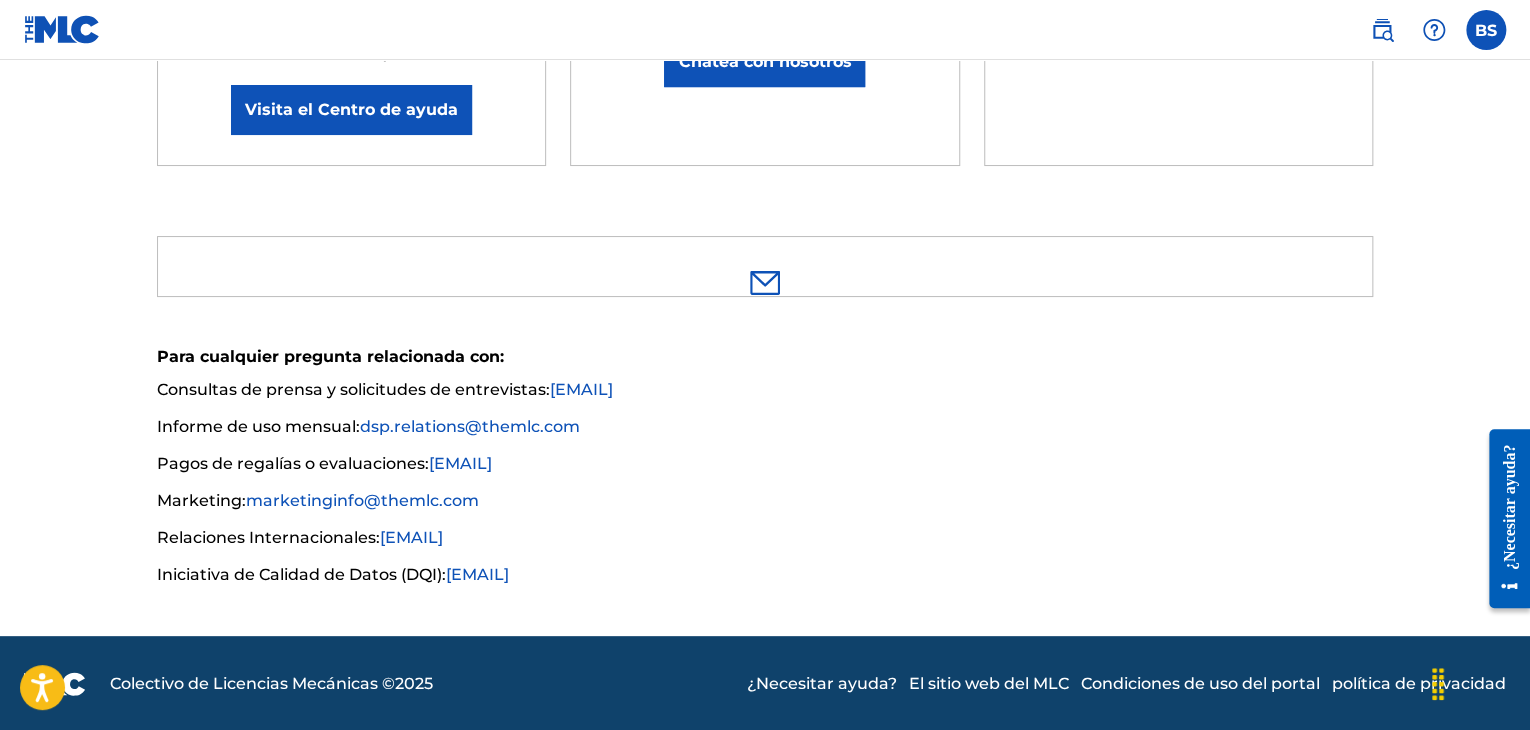scroll, scrollTop: 505, scrollLeft: 0, axis: vertical 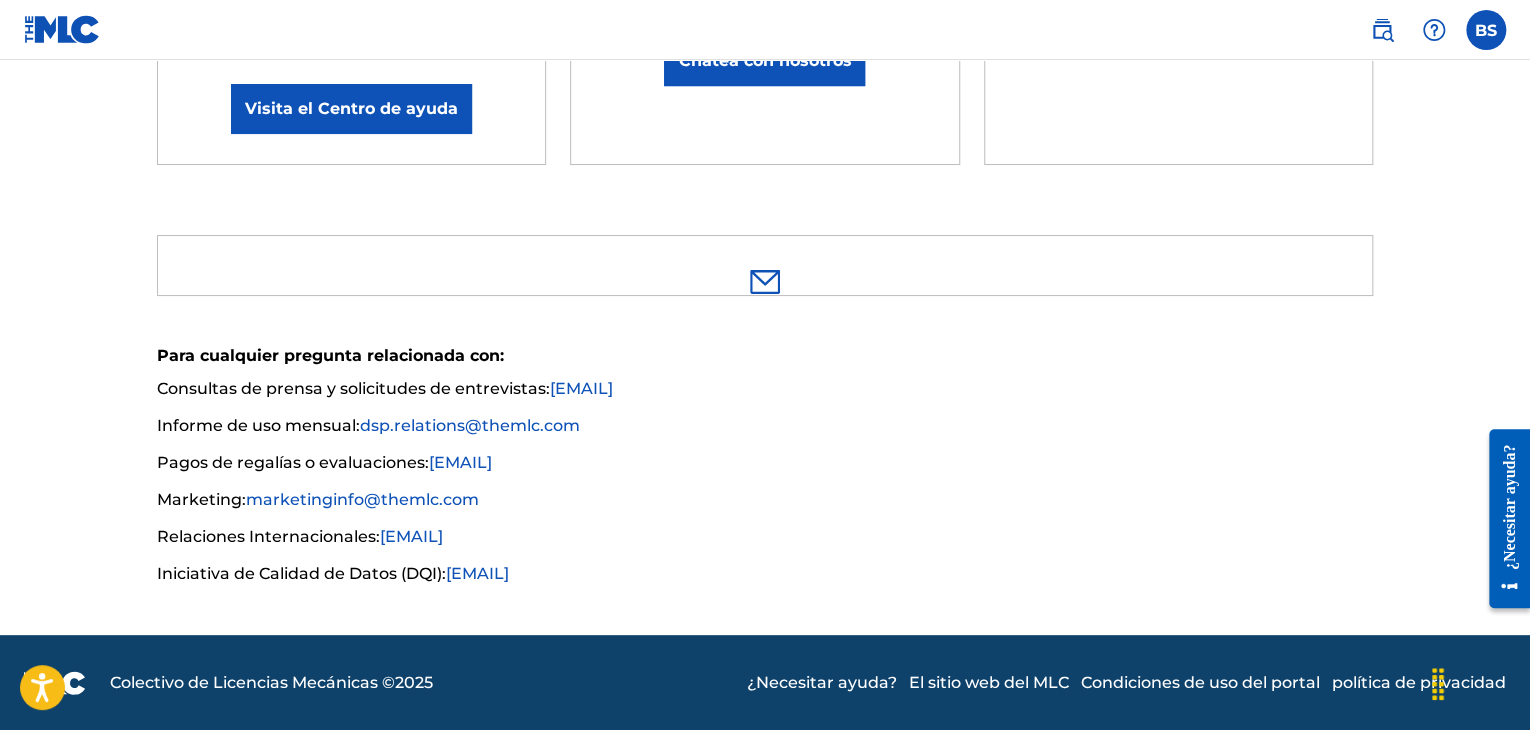 click on "Utilizamos cookies para personalizar el contenido y los anuncios, ofrecer funciones de redes sociales y analizar nuestro tráfico. También compartimos información sobre el uso que hace de nuestro sitio con nuestros socios de redes sociales, publicidad y análisis, quienes pueden combinarla con otra información que les haya proporcionado o que hayan recopilado a partir del uso que hace de sus servicios. Usted acepta nuestras cookies si continúa utilizando nuestro sitio web." at bounding box center (765, 96) 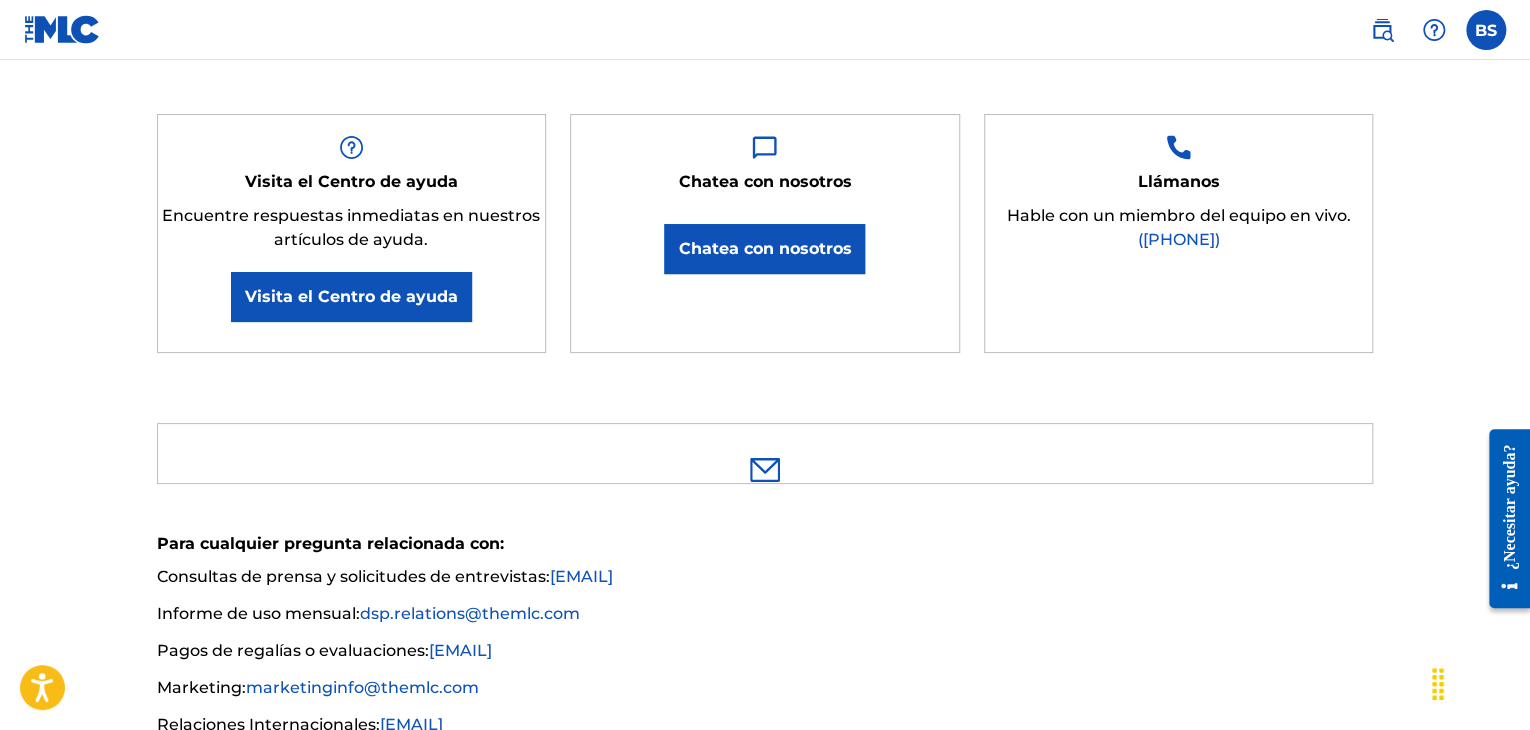 scroll, scrollTop: 200, scrollLeft: 0, axis: vertical 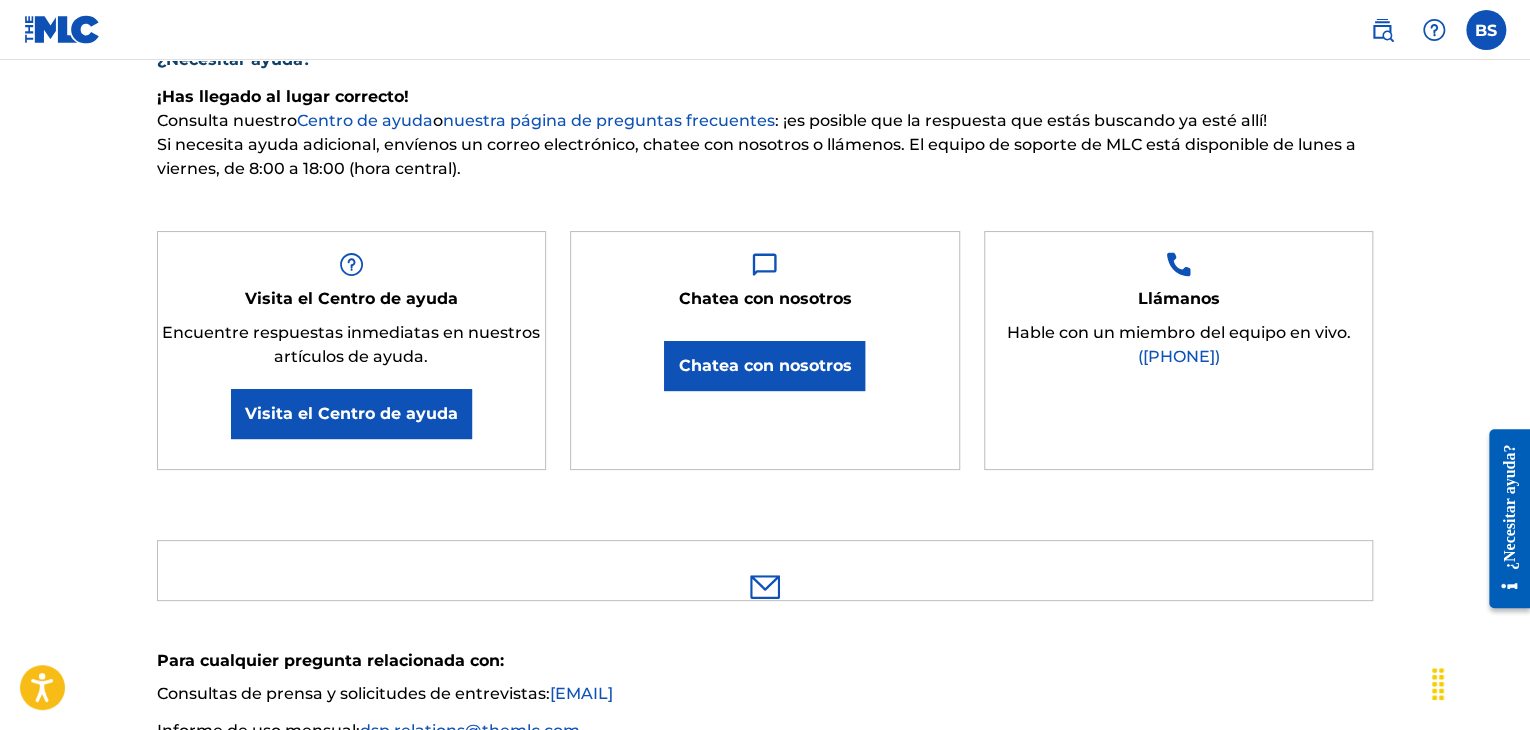 click on "BS BS [FIRST]    [LAST] [EMAIL] Perfil Finalizar la sesión" at bounding box center (765, 30) 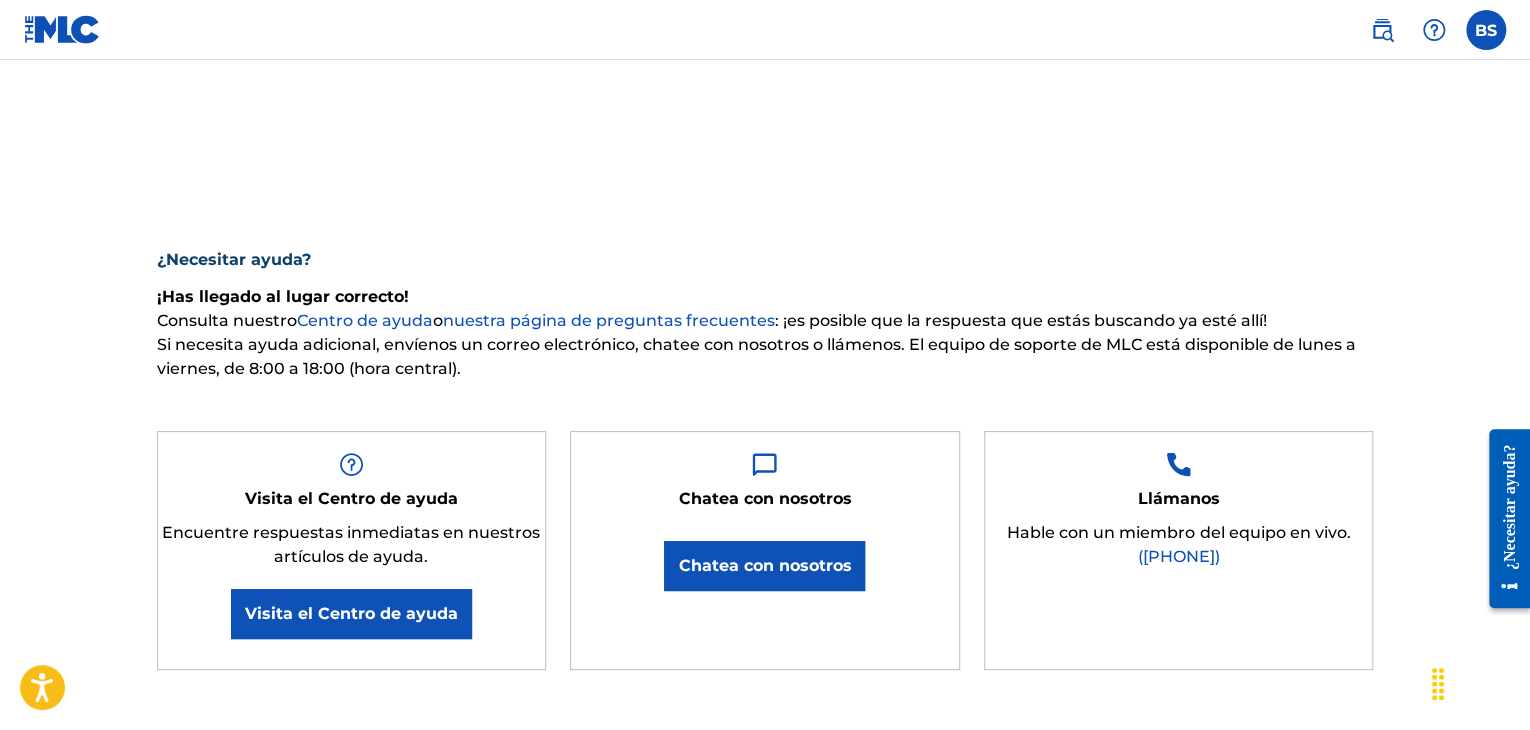click on "Utilizamos cookies para personalizar el contenido y los anuncios, ofrecer funciones de redes sociales y analizar nuestro tráfico. También compartimos información sobre el uso que hace de nuestro sitio con nuestros socios de redes sociales, publicidad y análisis, quienes pueden combinarla con otra información que les haya proporcionado o que hayan recopilado a partir del uso que hace de sus servicios. Usted acepta nuestras cookies si continúa utilizando nuestro sitio web." at bounding box center (765, 601) 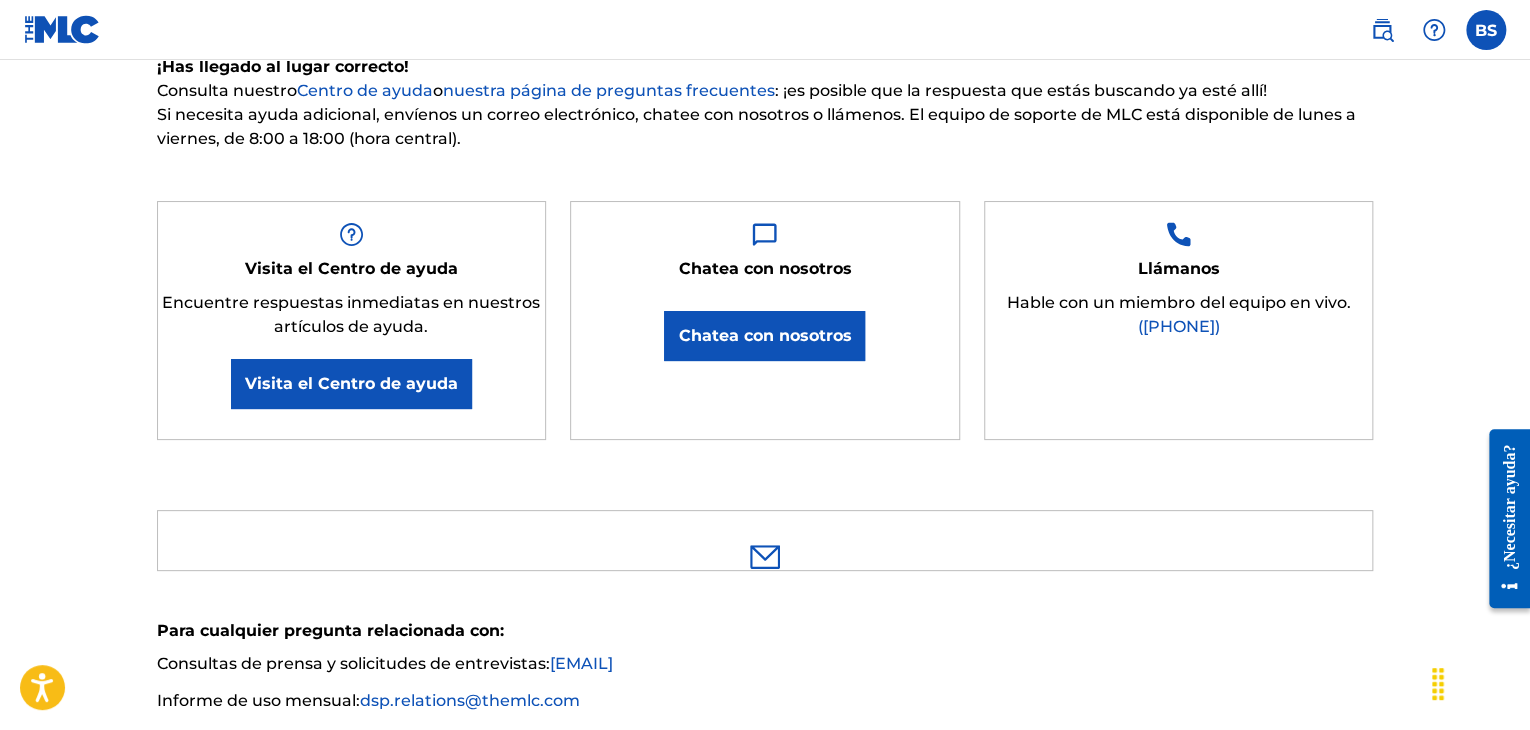 scroll, scrollTop: 200, scrollLeft: 0, axis: vertical 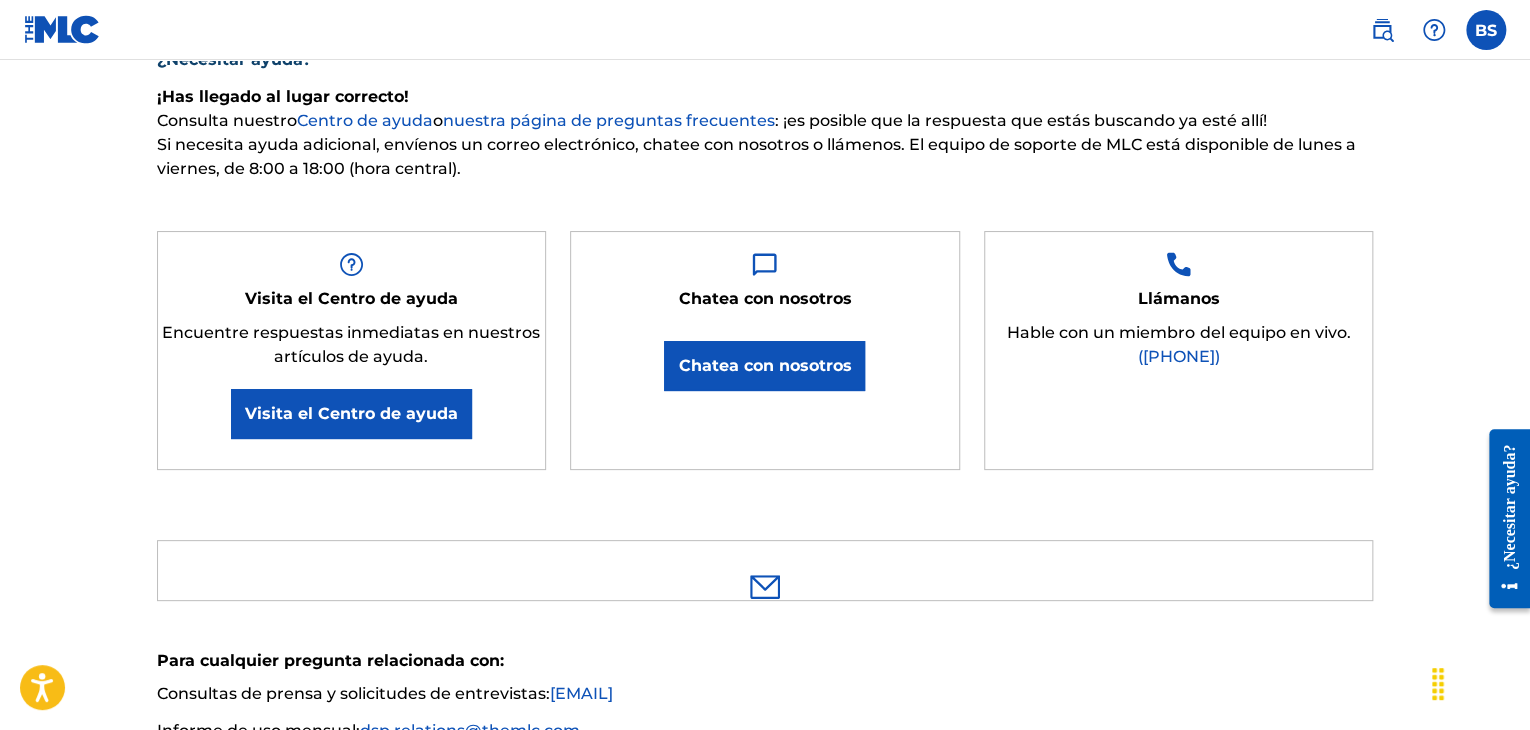 click on "Visita el Centro de ayuda" at bounding box center [351, 414] 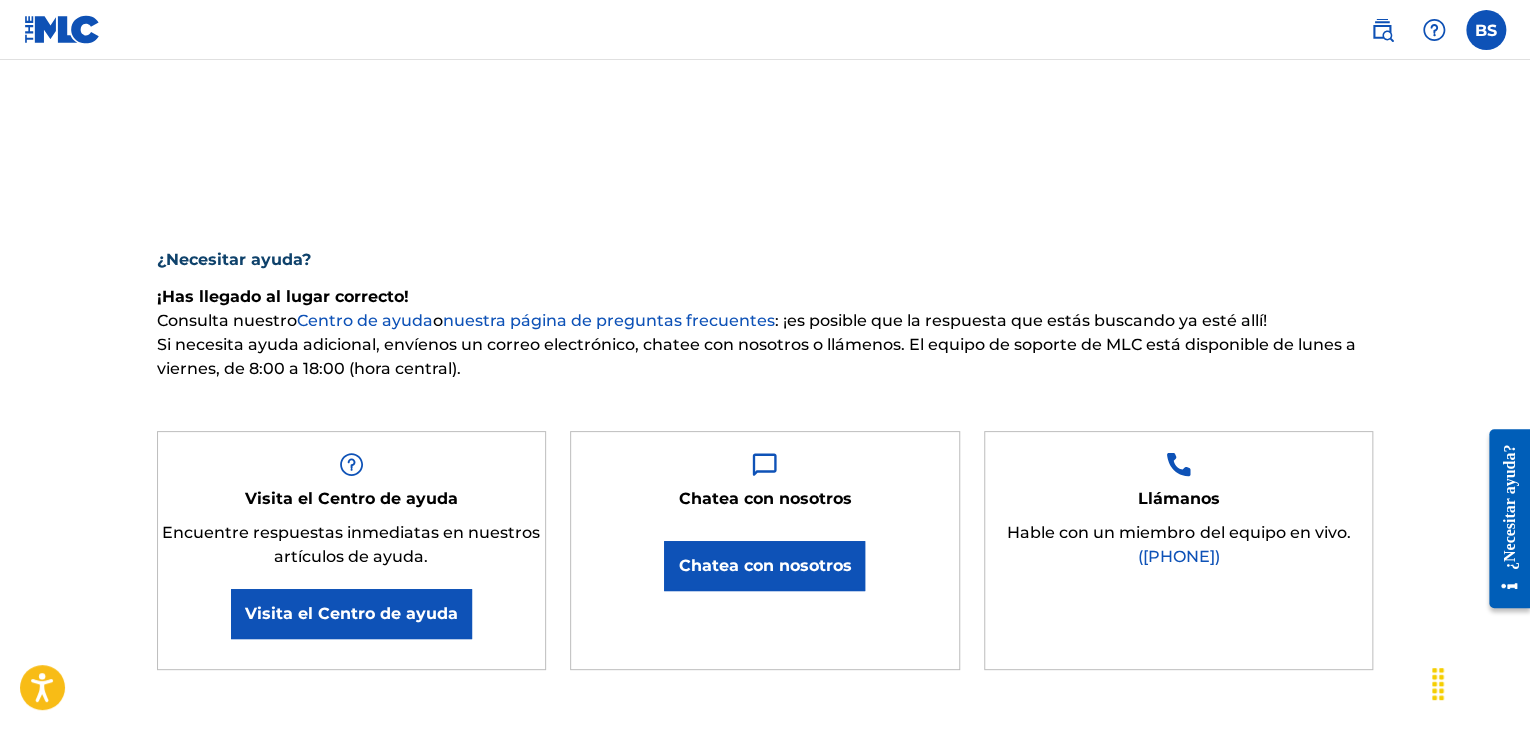 click on "BS BS [FIRST]    [LAST] [EMAIL] Perfil Finalizar la sesión" at bounding box center (765, 30) 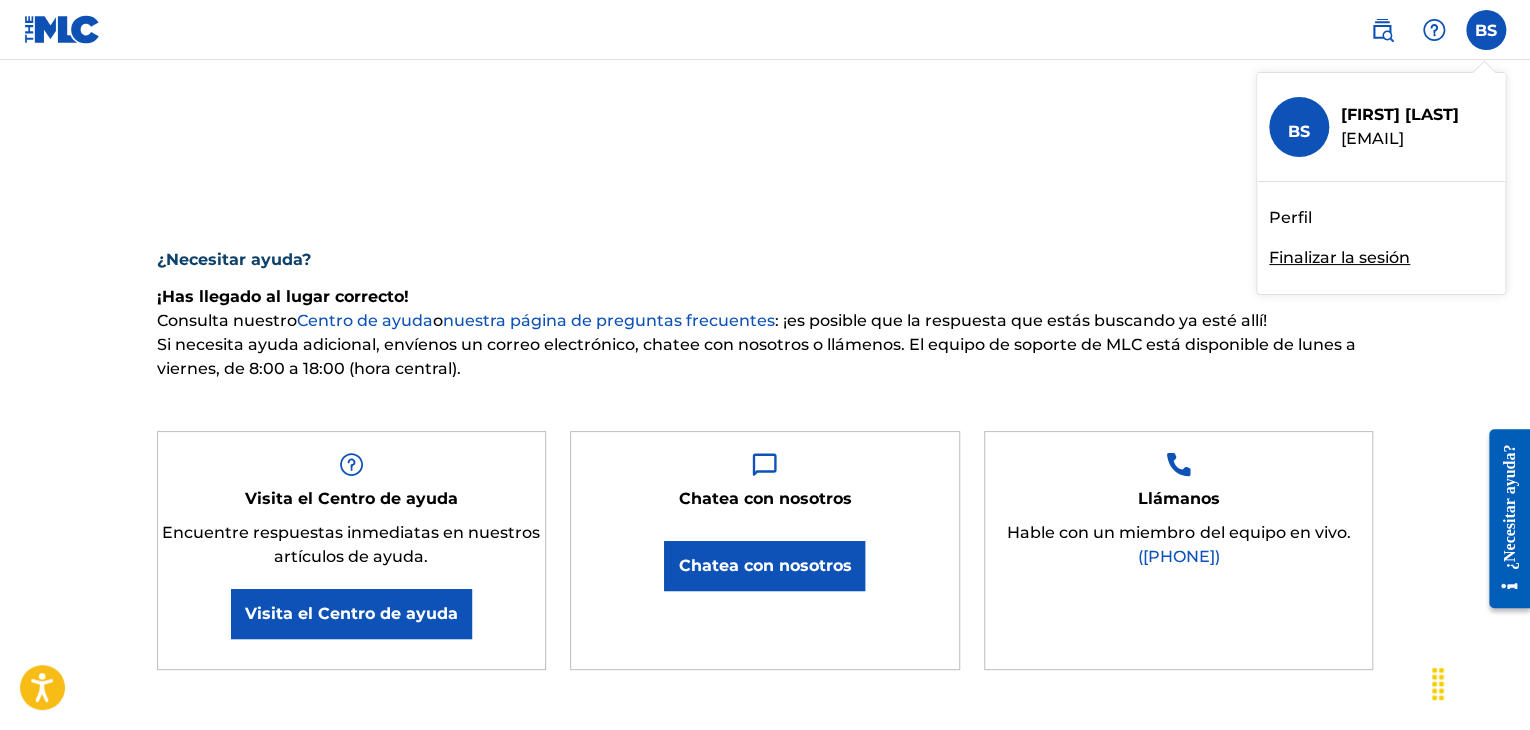 click on "Perfil" at bounding box center [1290, 217] 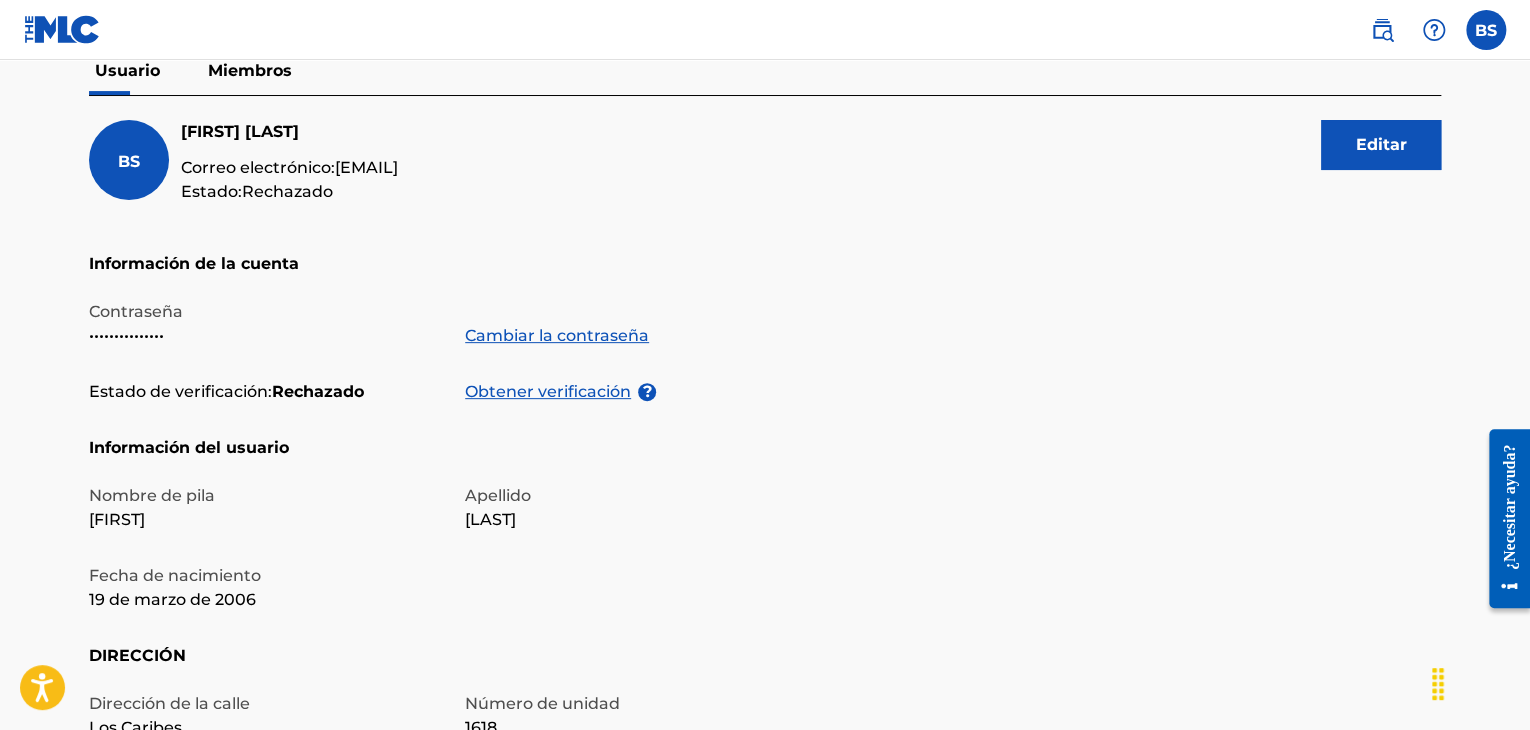 scroll, scrollTop: 400, scrollLeft: 0, axis: vertical 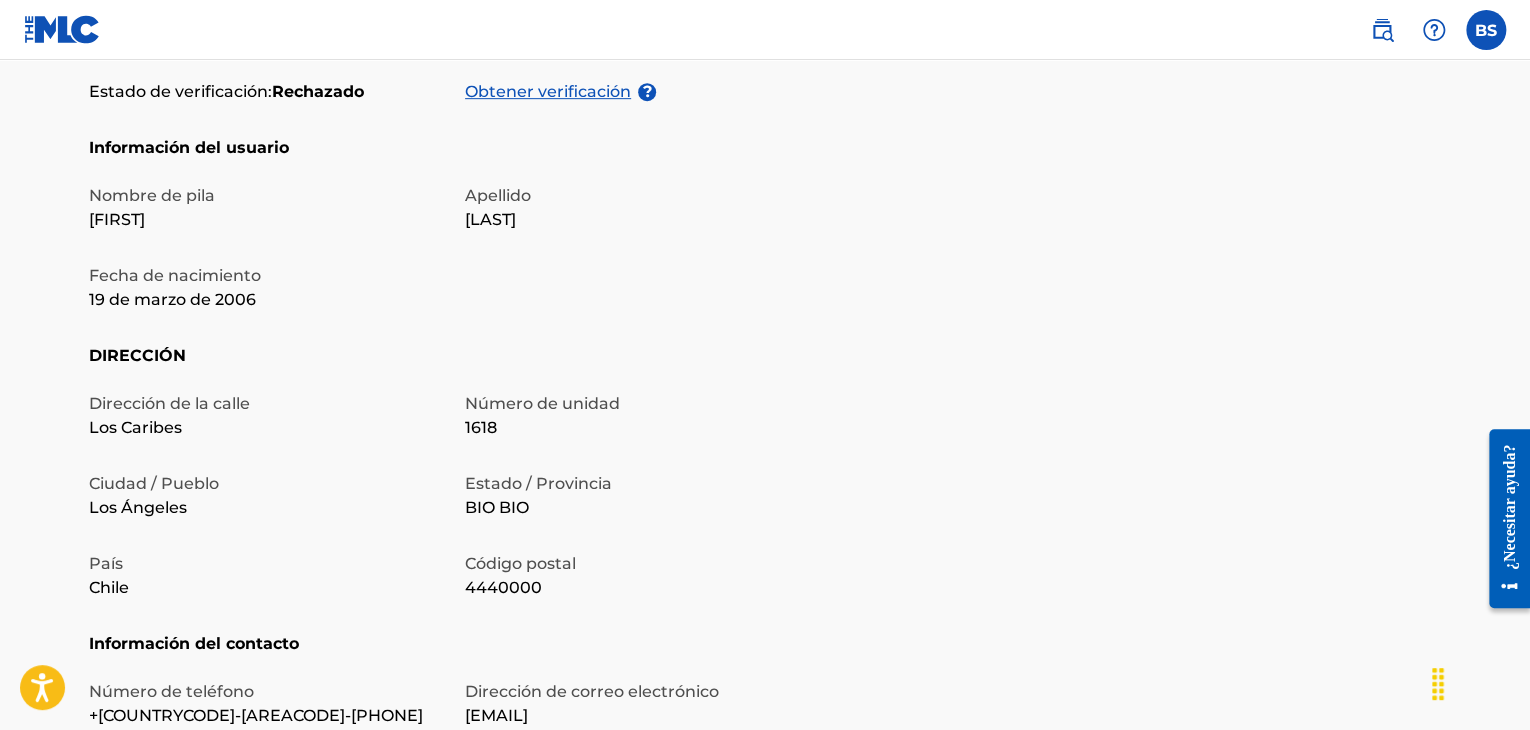 click on "1618" at bounding box center [641, 428] 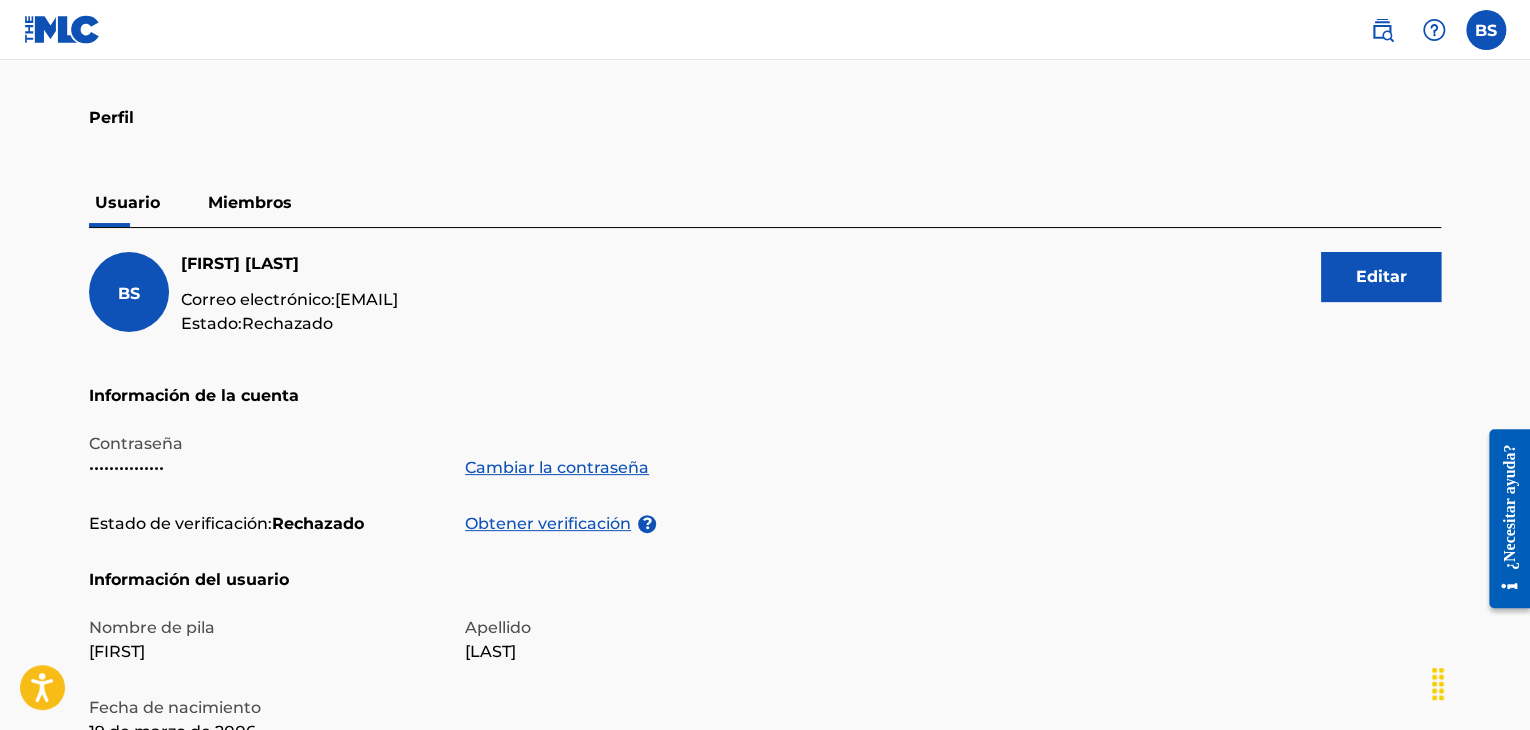 scroll, scrollTop: 100, scrollLeft: 0, axis: vertical 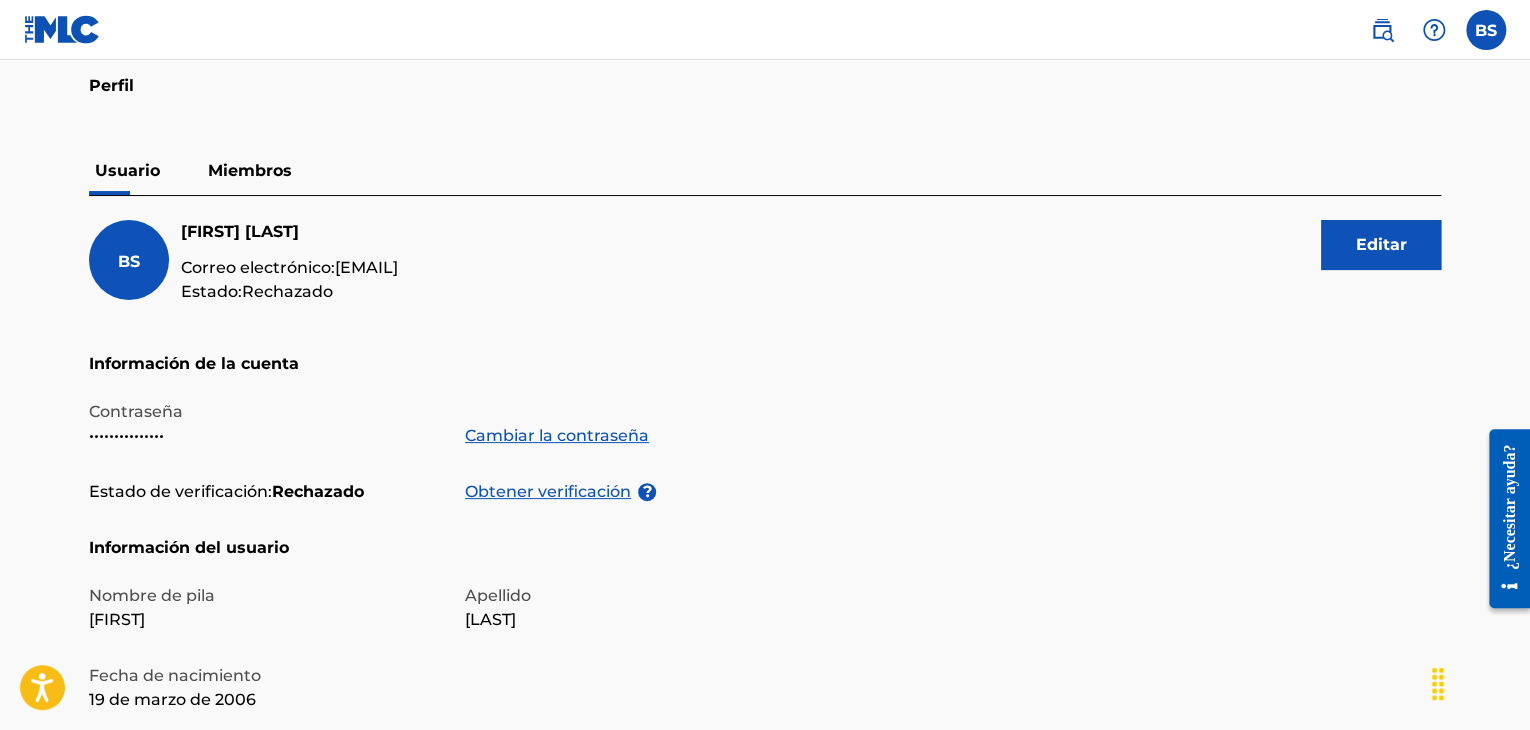 click on "Miembros" at bounding box center [250, 170] 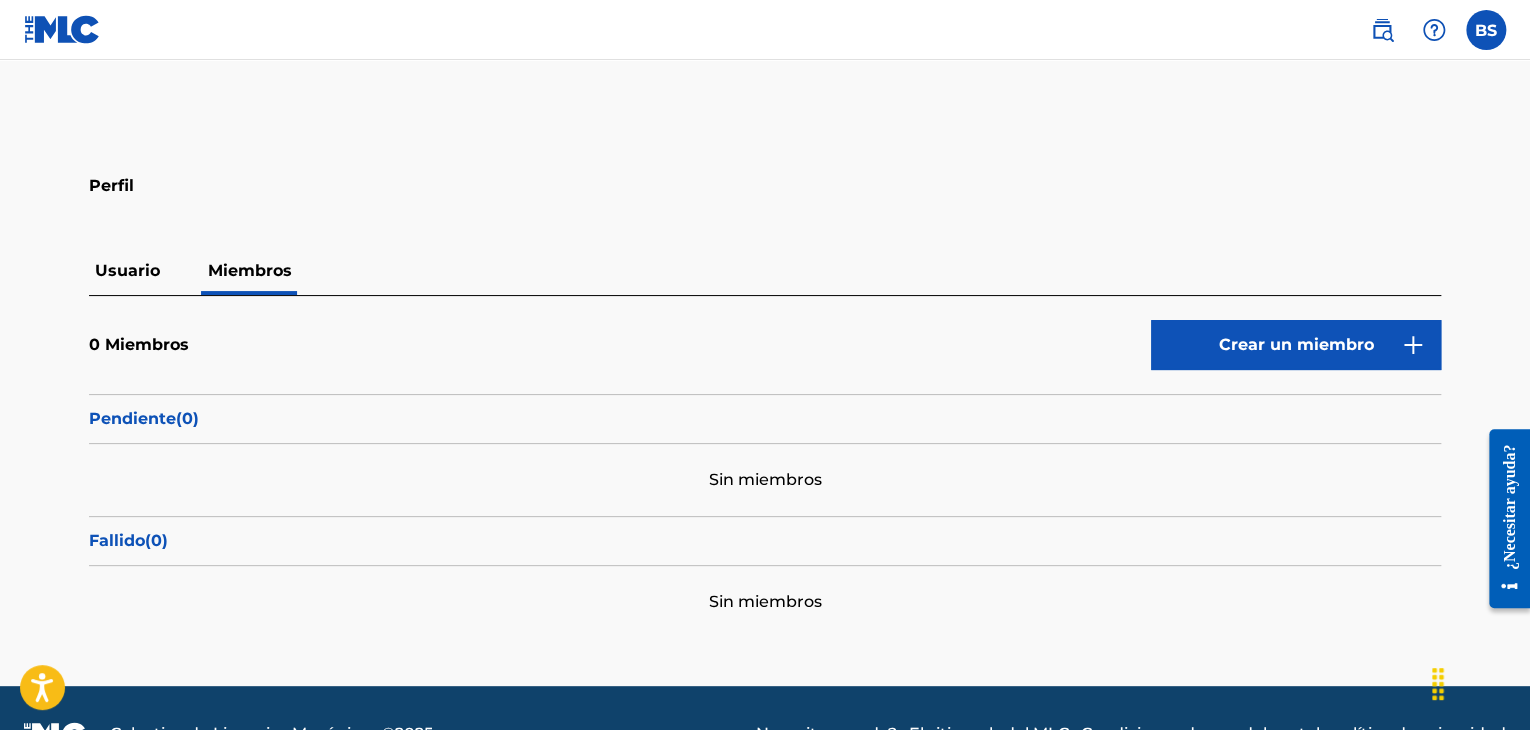 click on "Crear un miembro" at bounding box center [1296, 345] 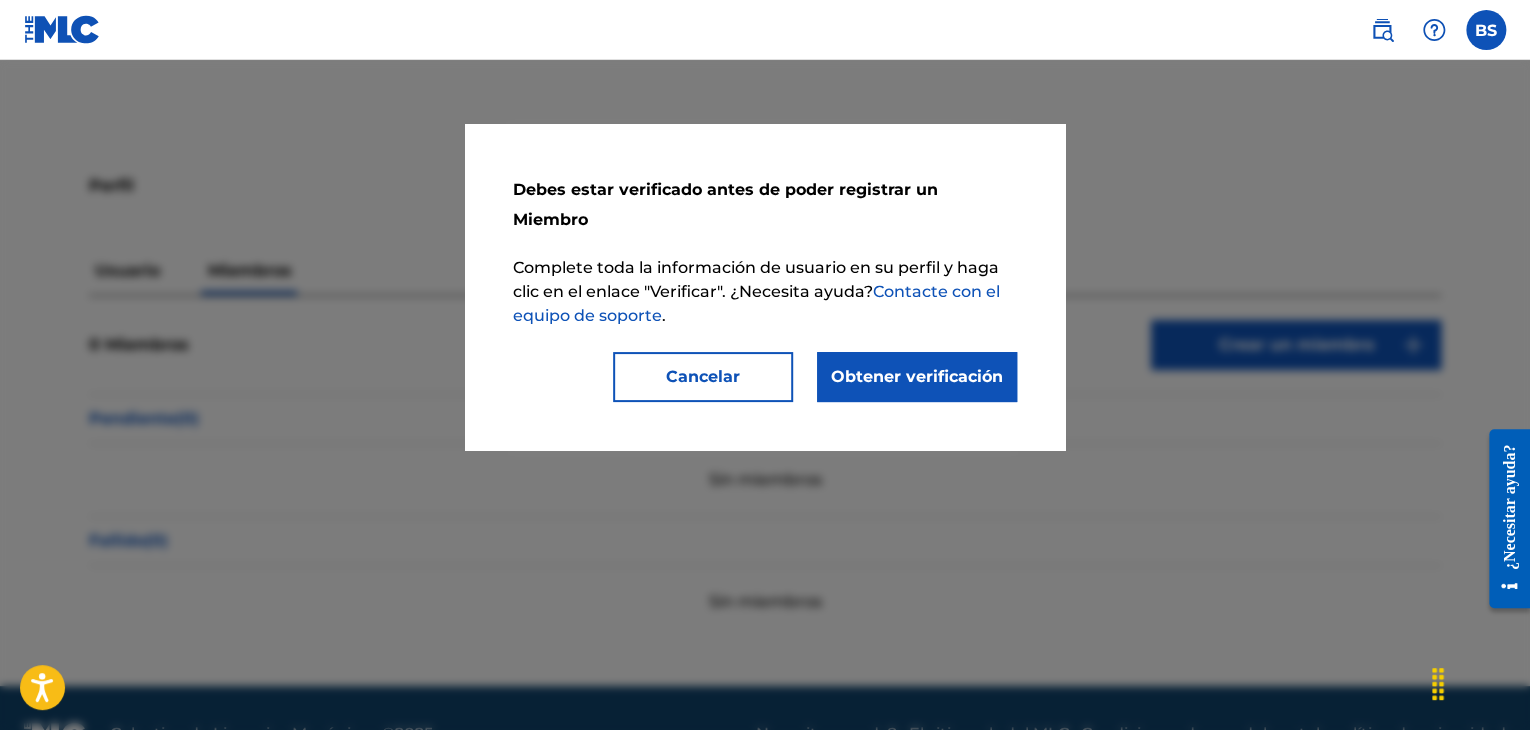 click on "Cancelar" at bounding box center (703, 376) 